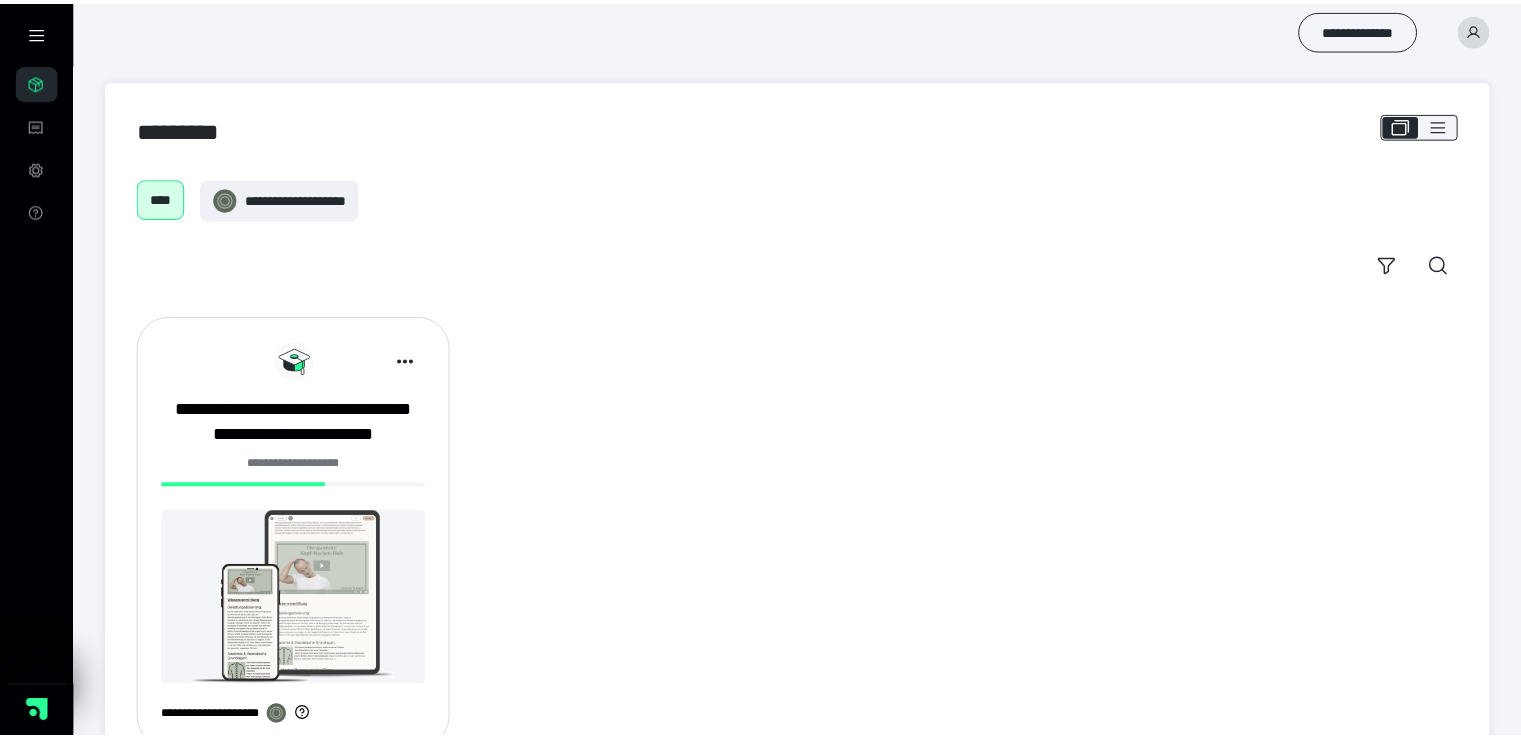scroll, scrollTop: 0, scrollLeft: 0, axis: both 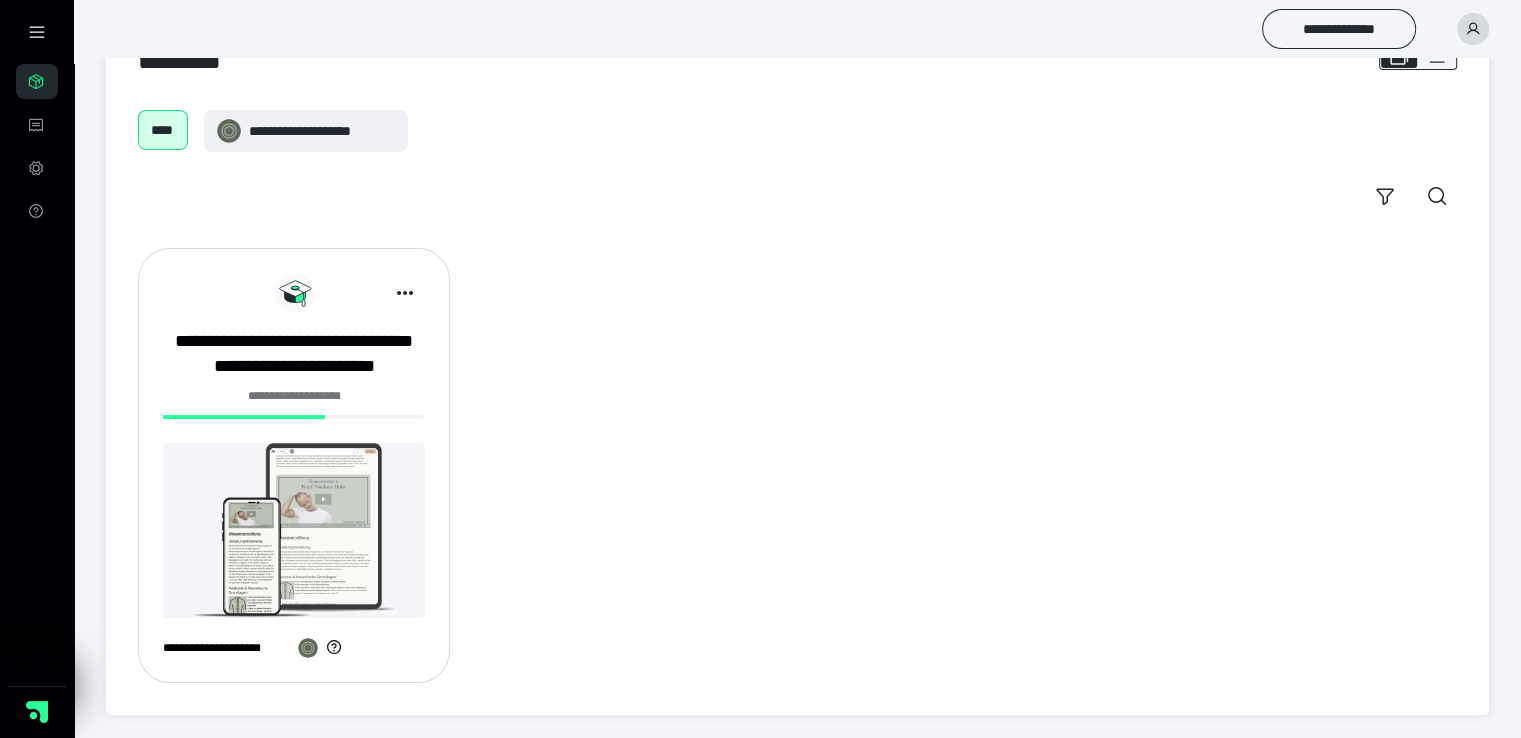 click at bounding box center (294, 530) 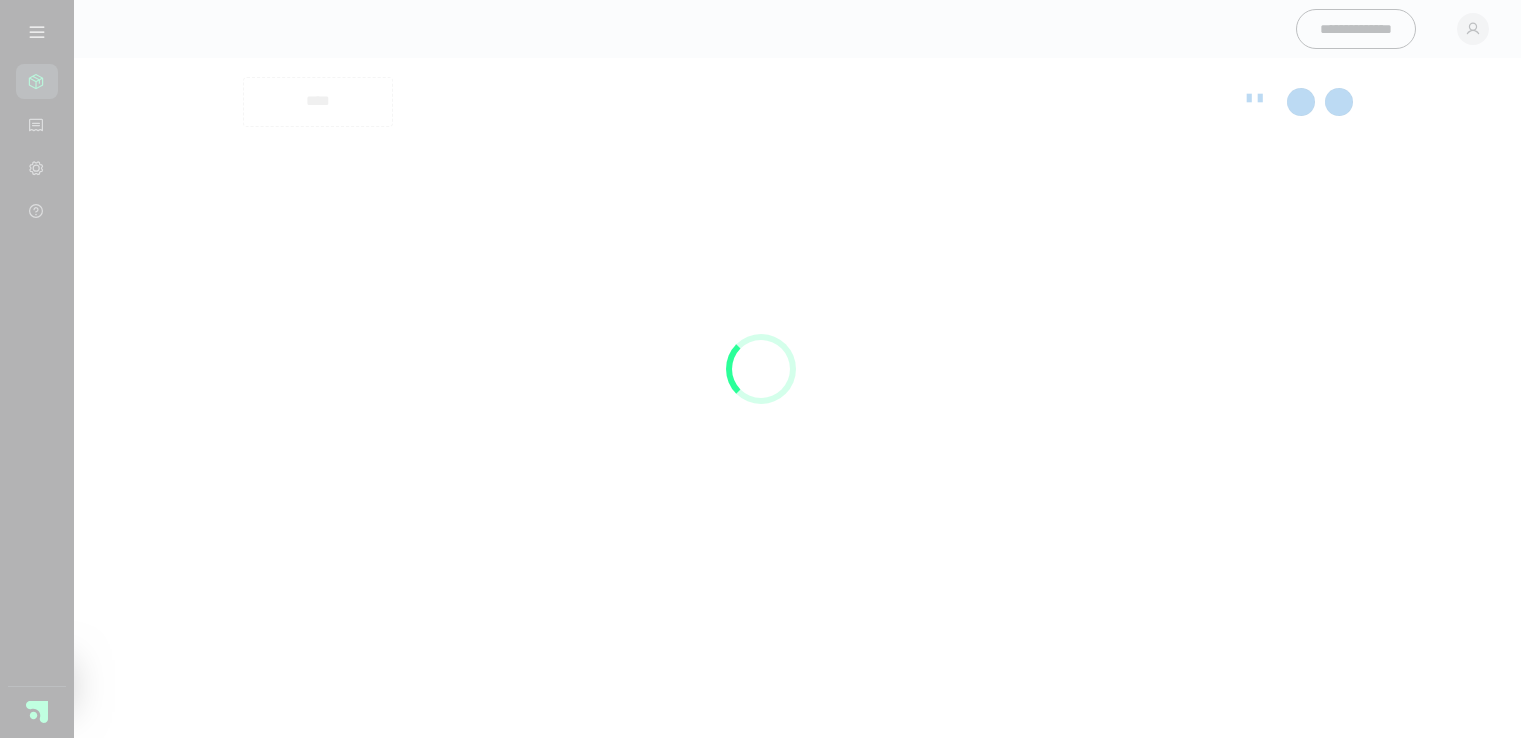 scroll, scrollTop: 0, scrollLeft: 0, axis: both 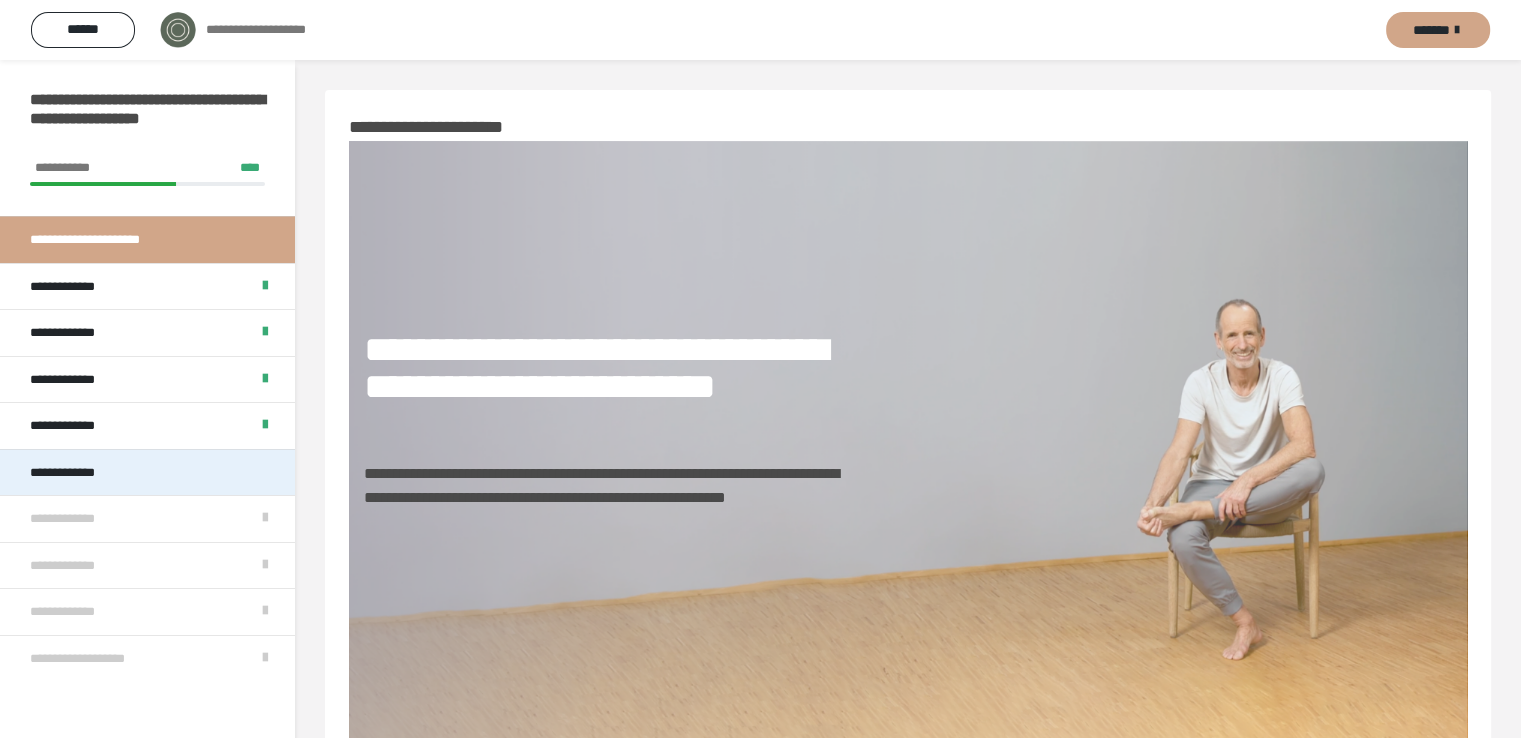 click on "**********" at bounding box center [83, 473] 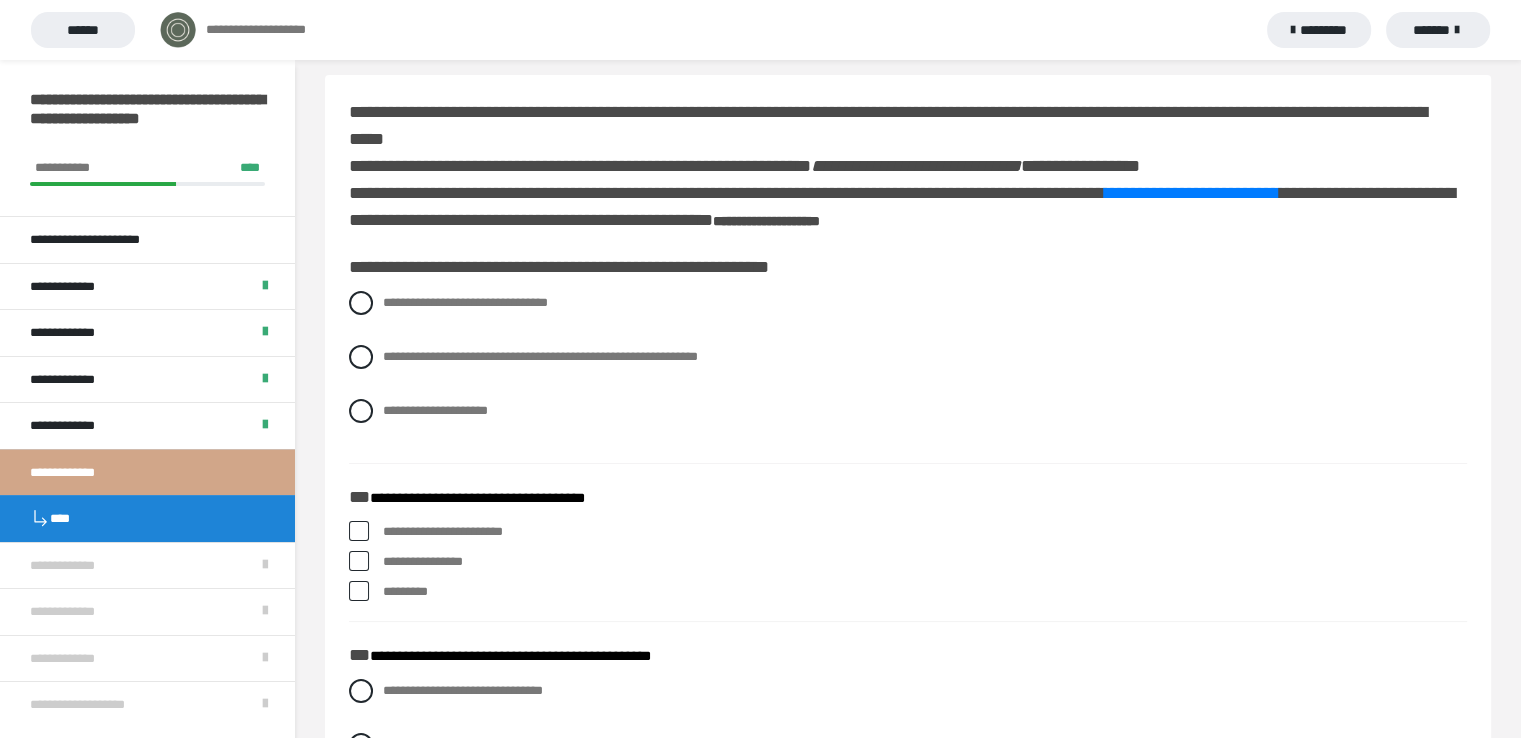 scroll, scrollTop: 0, scrollLeft: 0, axis: both 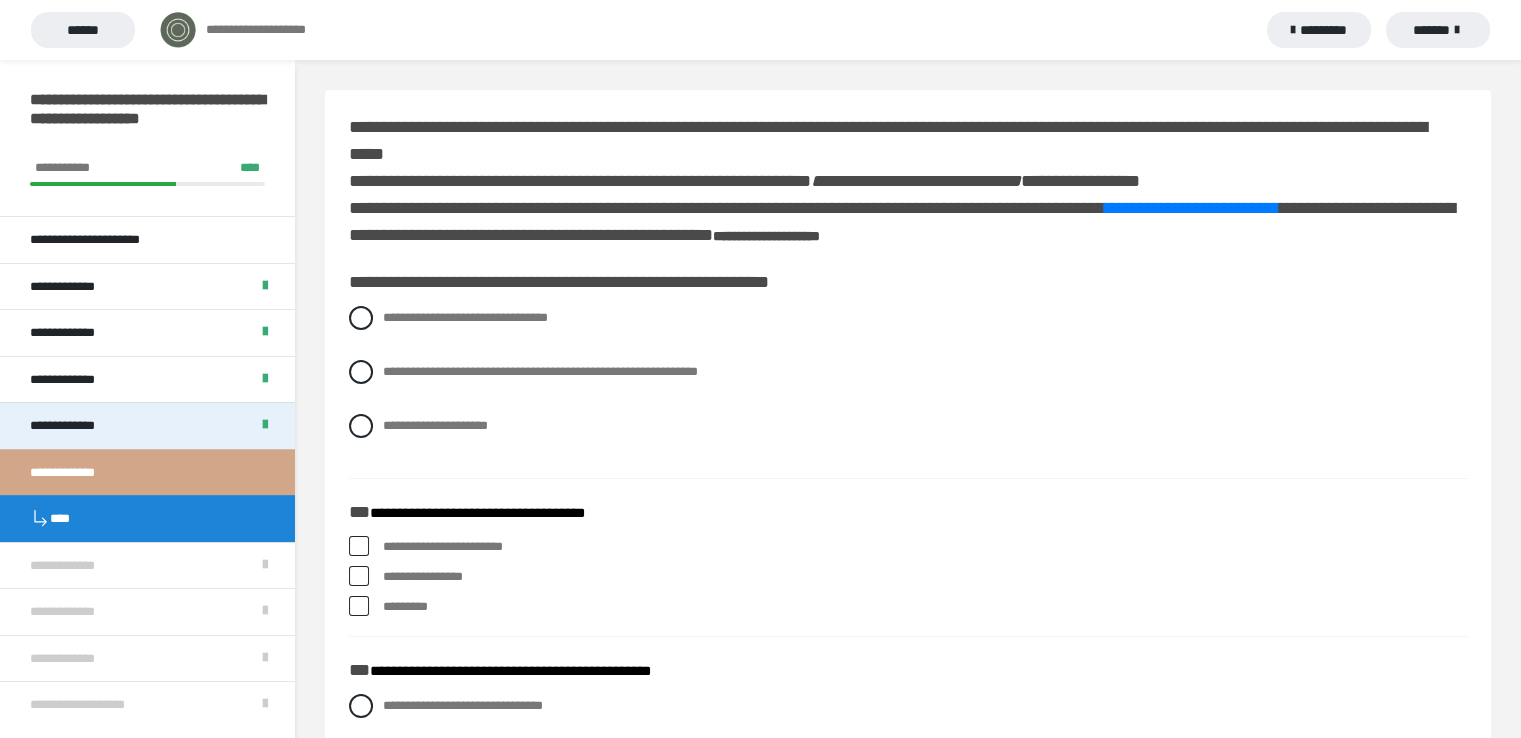 click on "**********" at bounding box center [83, 426] 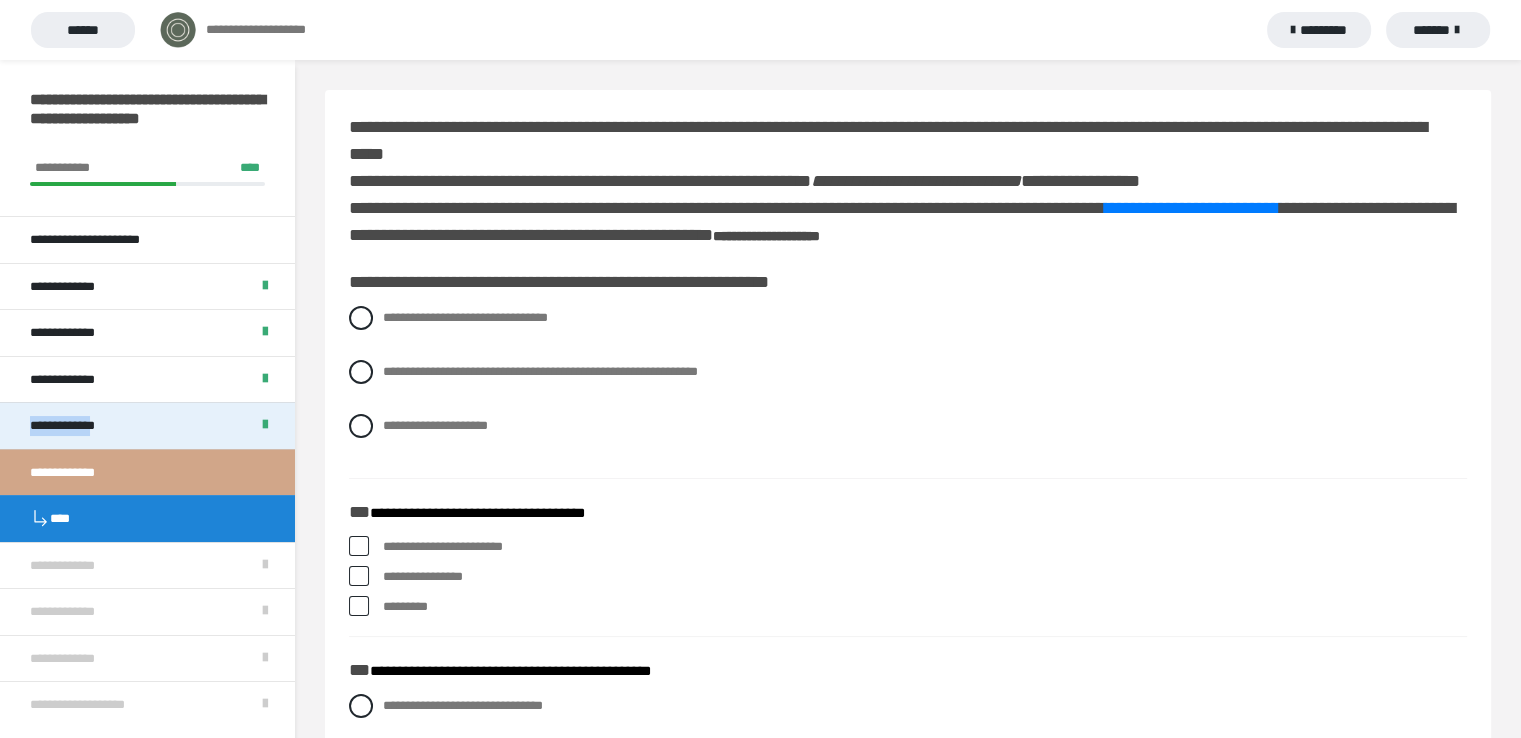 click on "**********" at bounding box center [83, 426] 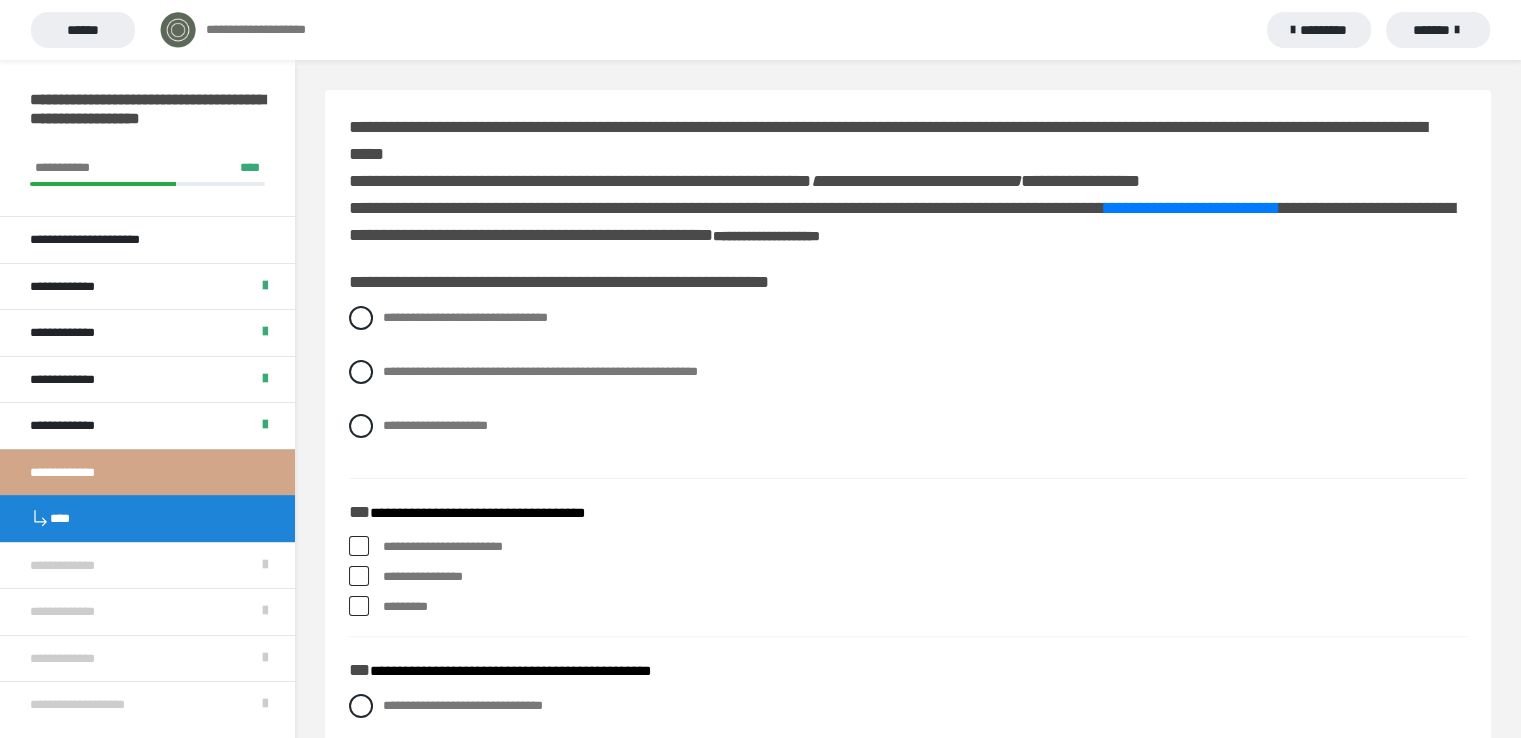 click on "******" at bounding box center (83, 30) 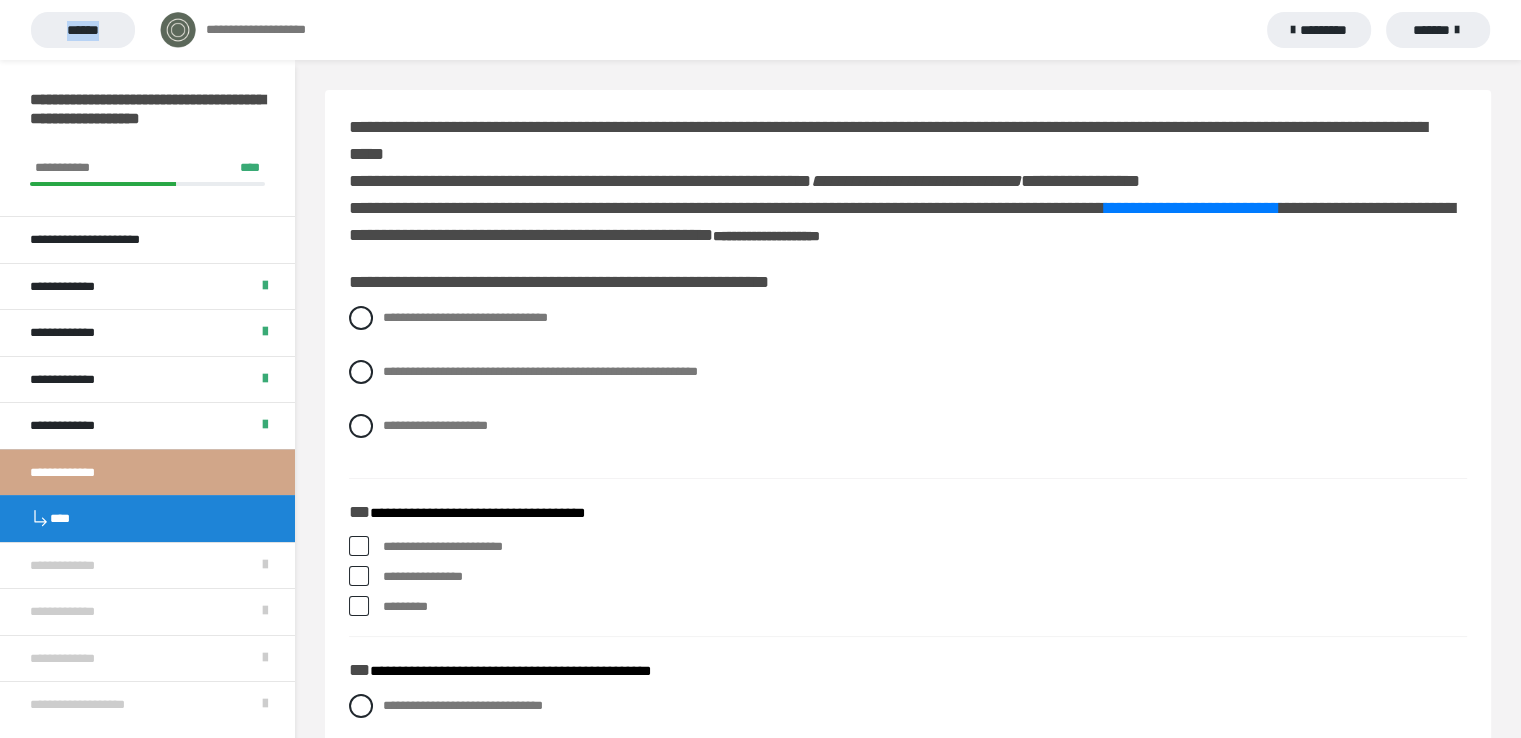 click on "******" at bounding box center [83, 30] 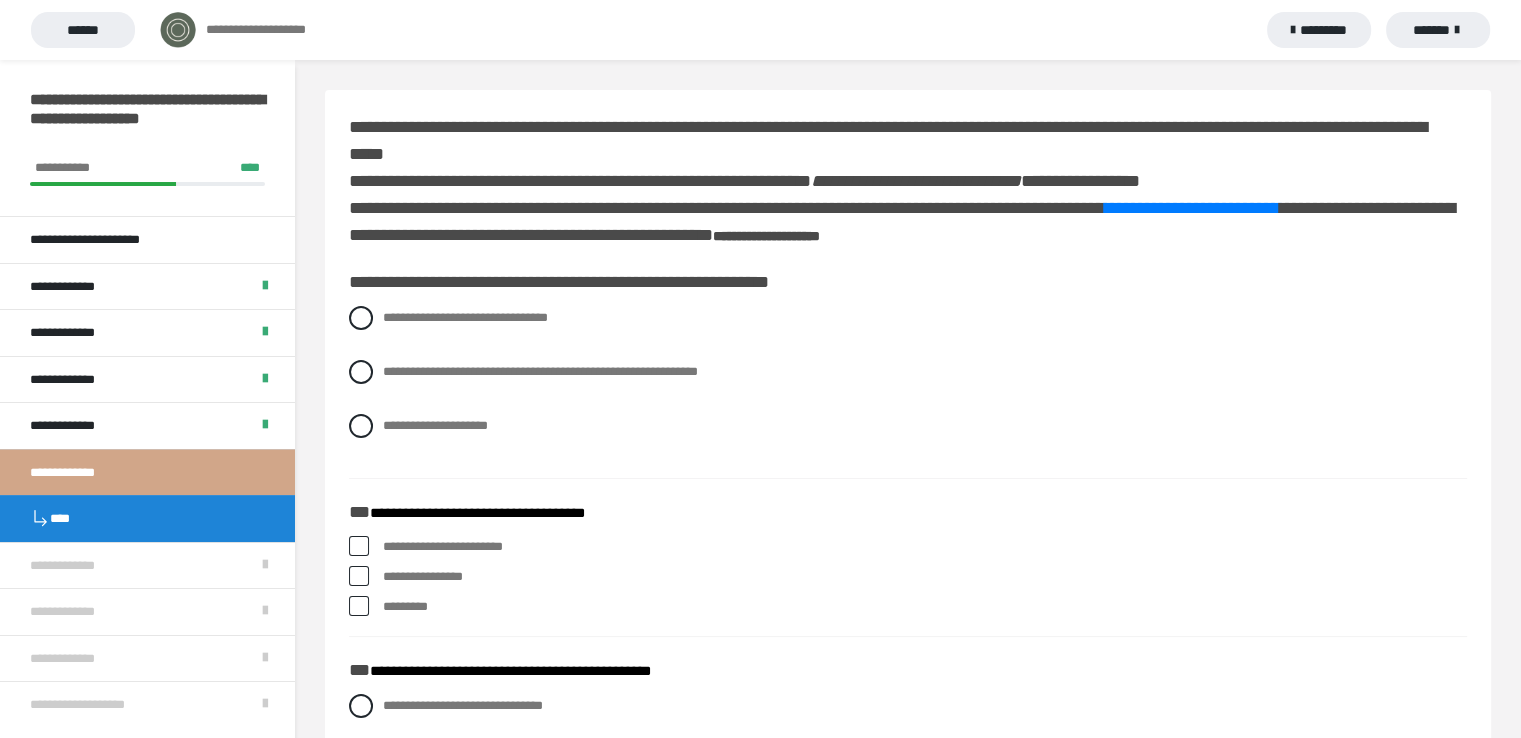 click on "*********" at bounding box center (1319, 30) 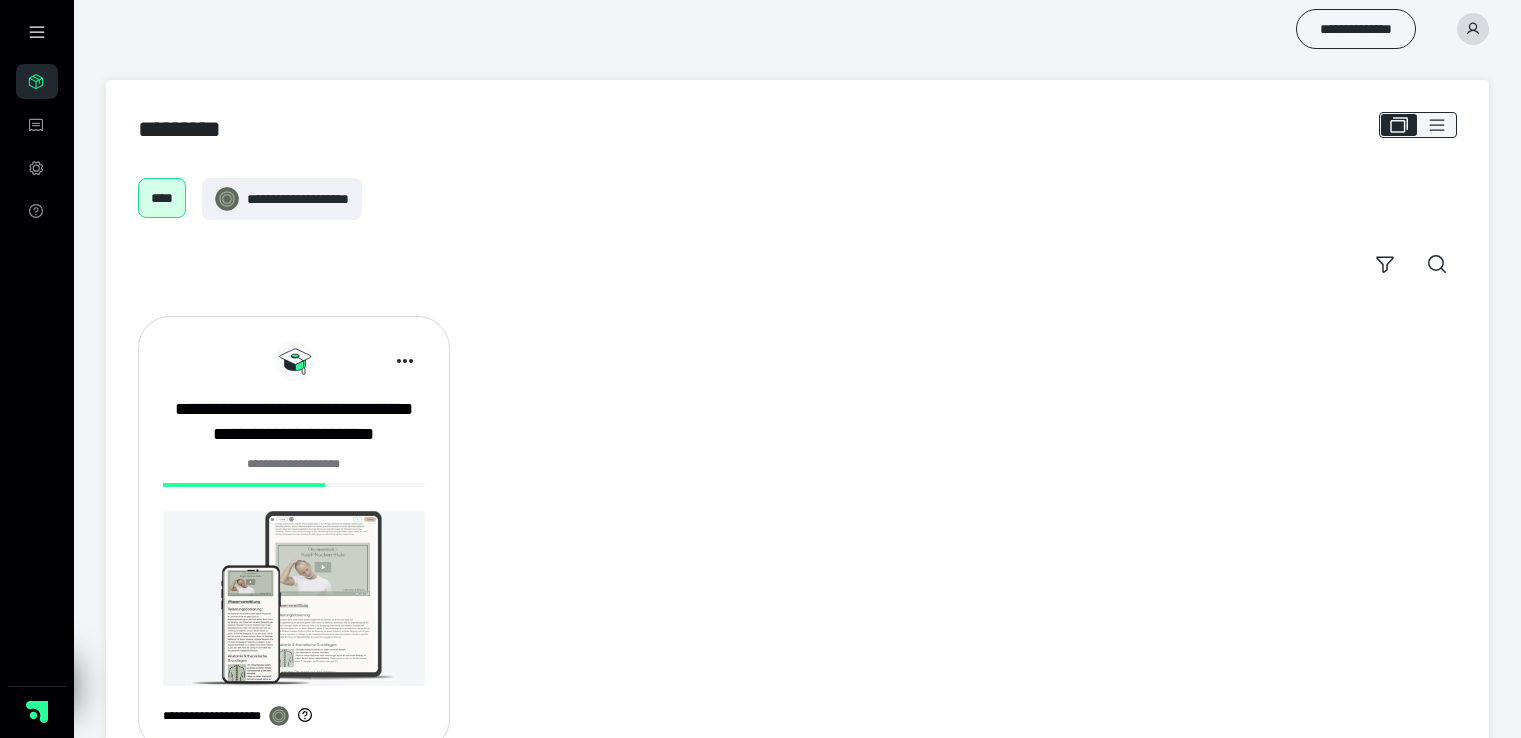 scroll, scrollTop: 0, scrollLeft: 0, axis: both 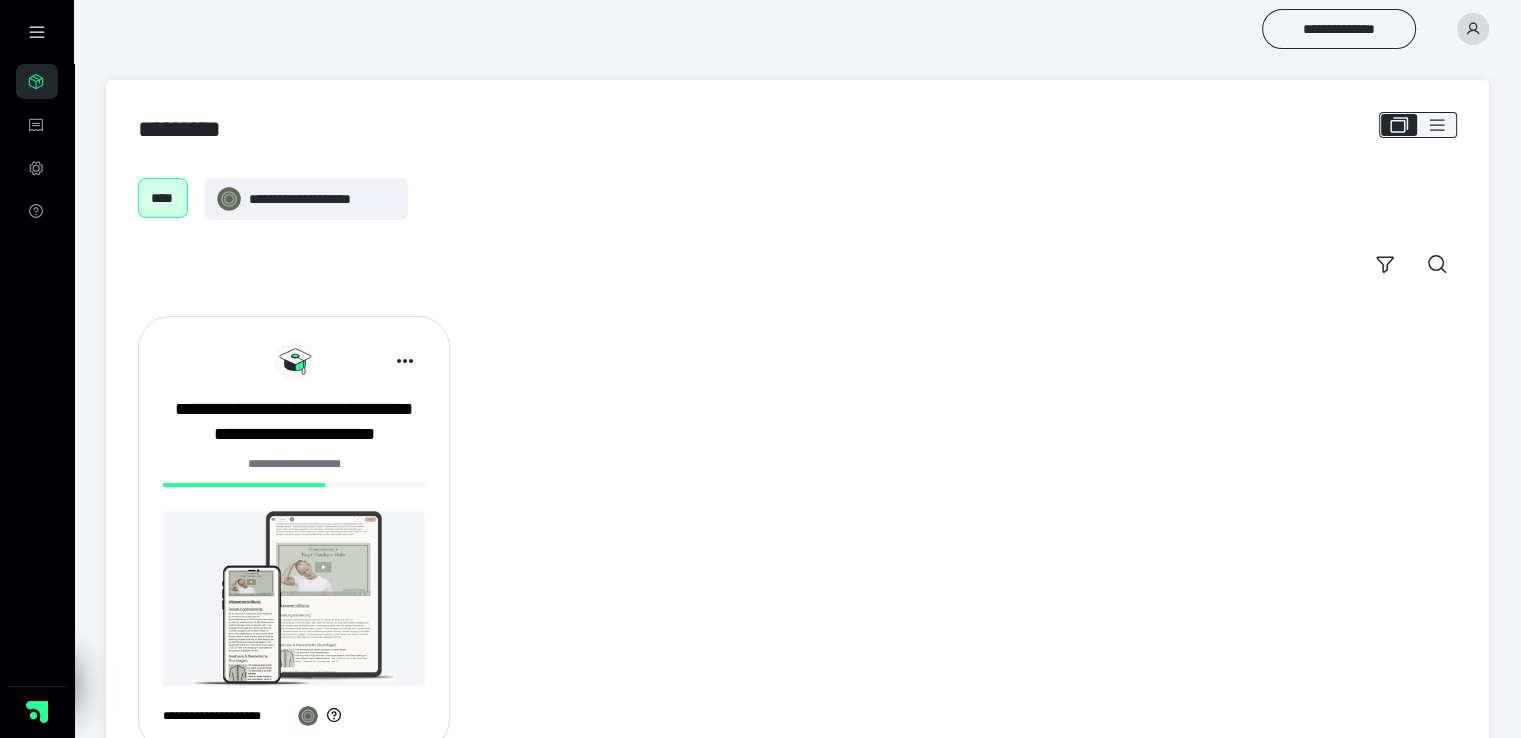 click on "****" at bounding box center [163, 198] 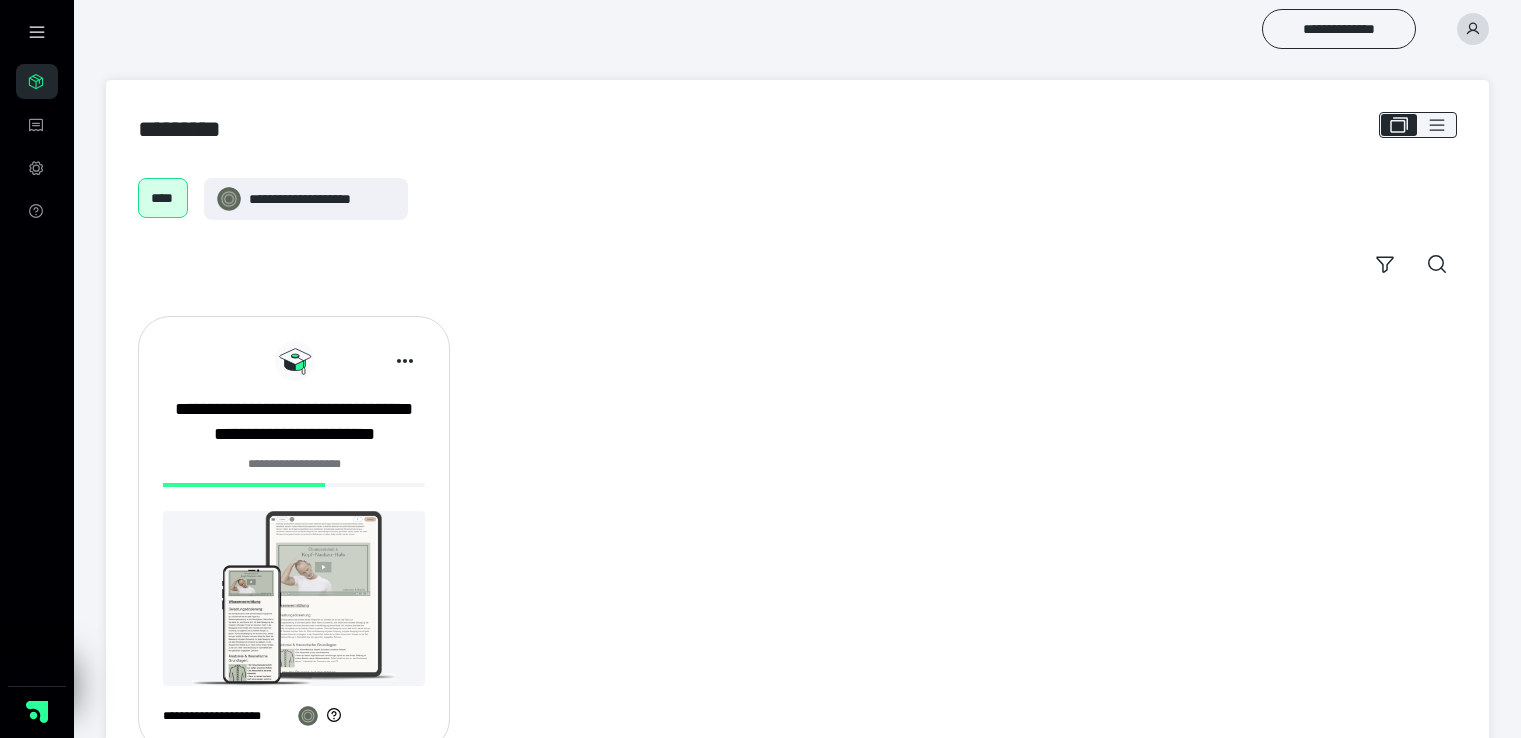 scroll, scrollTop: 0, scrollLeft: 0, axis: both 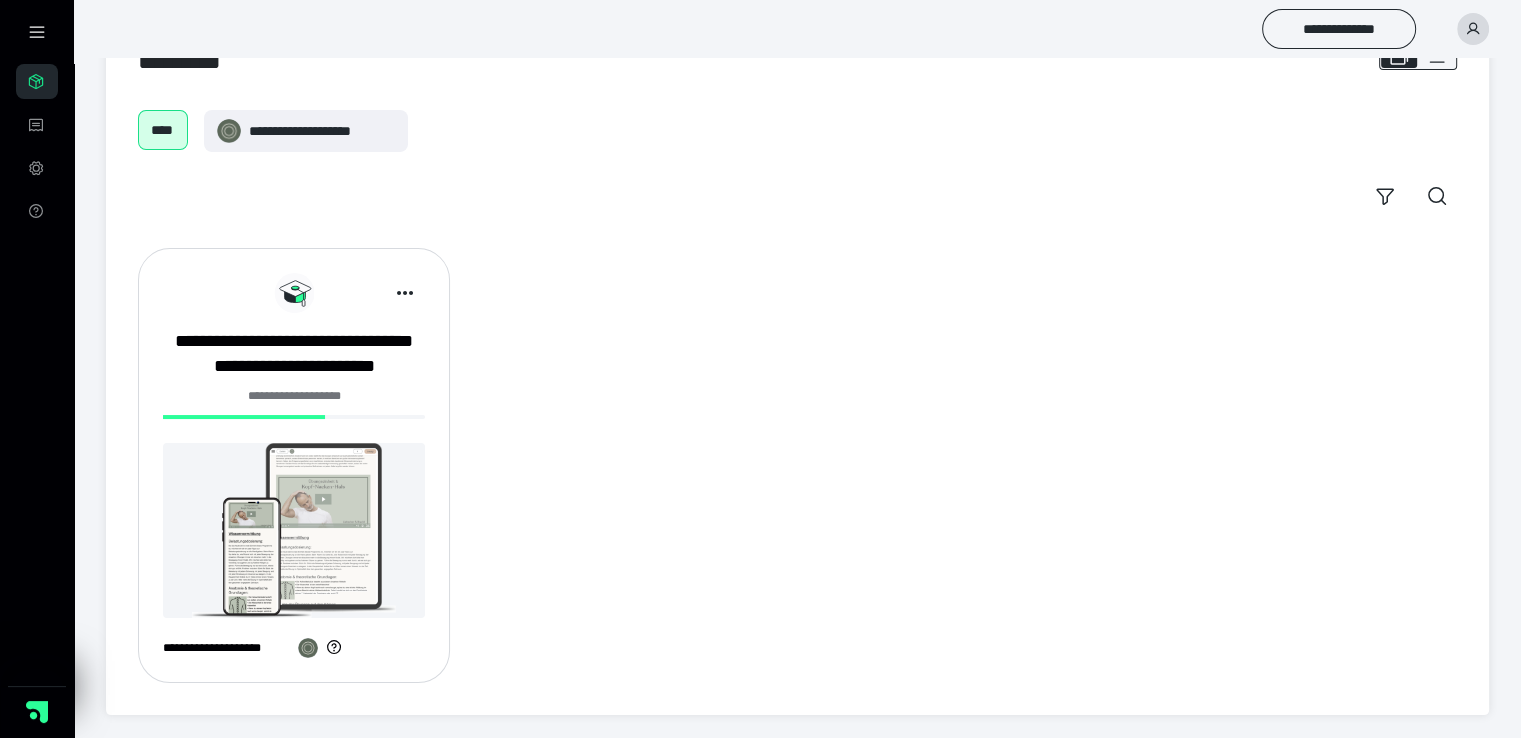click at bounding box center (294, 530) 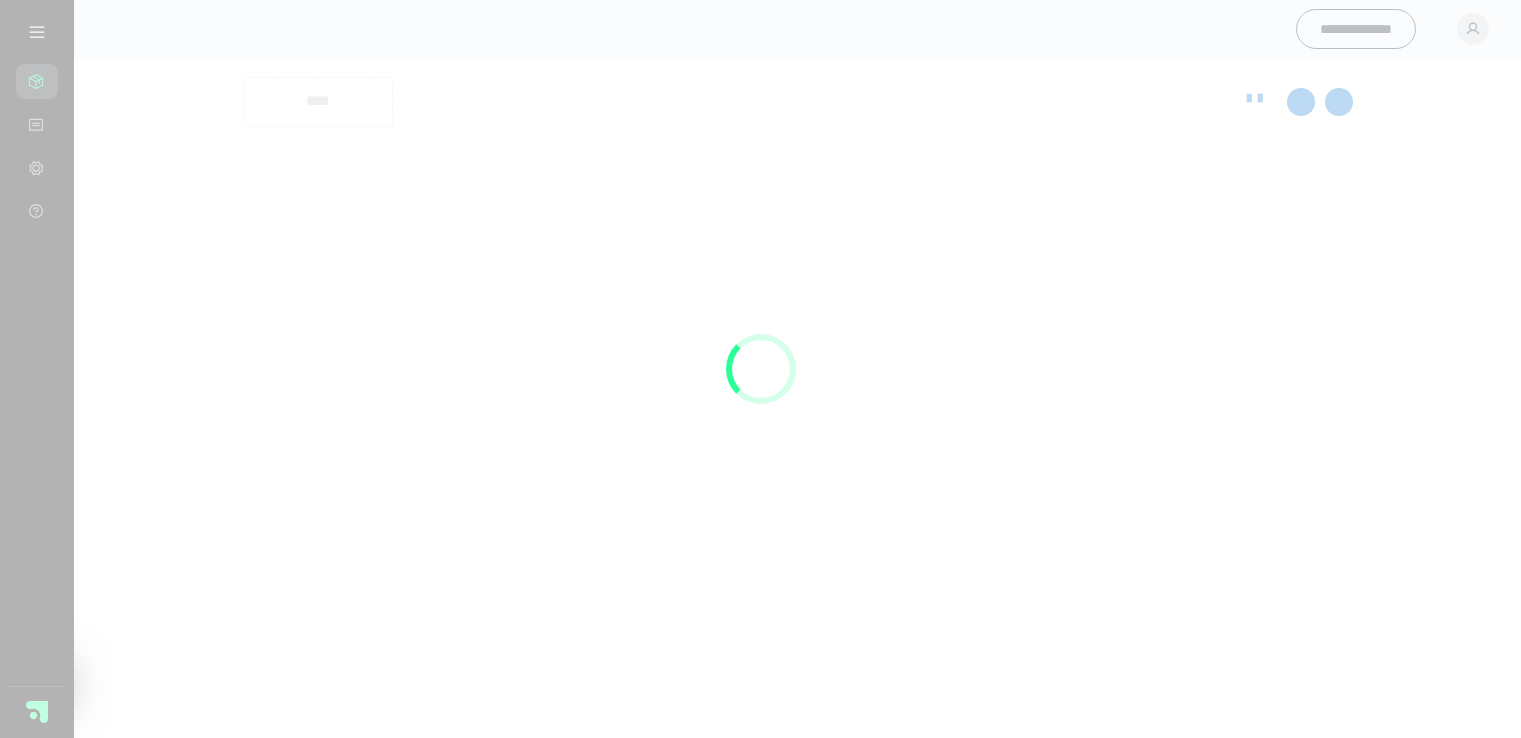 scroll, scrollTop: 0, scrollLeft: 0, axis: both 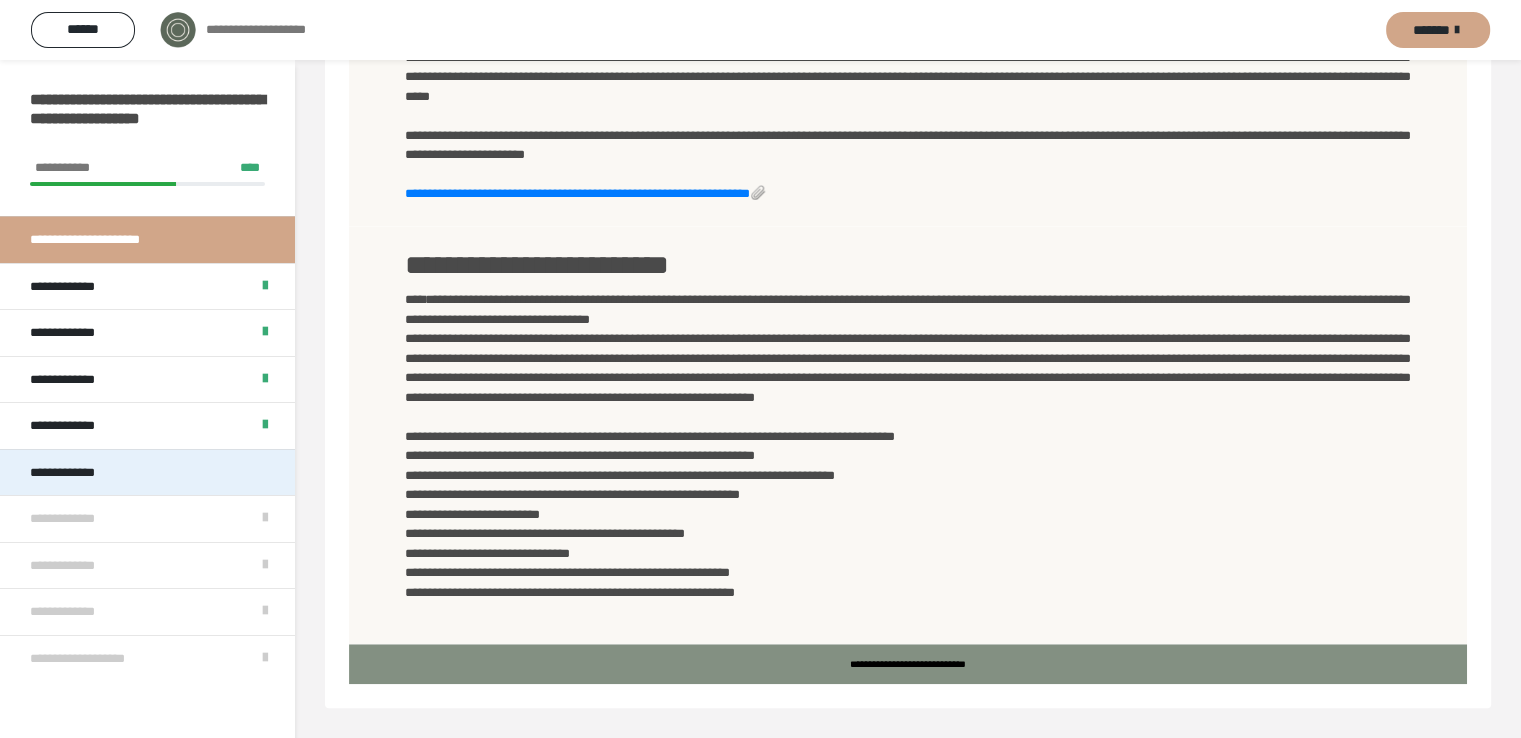 click on "**********" at bounding box center [83, 473] 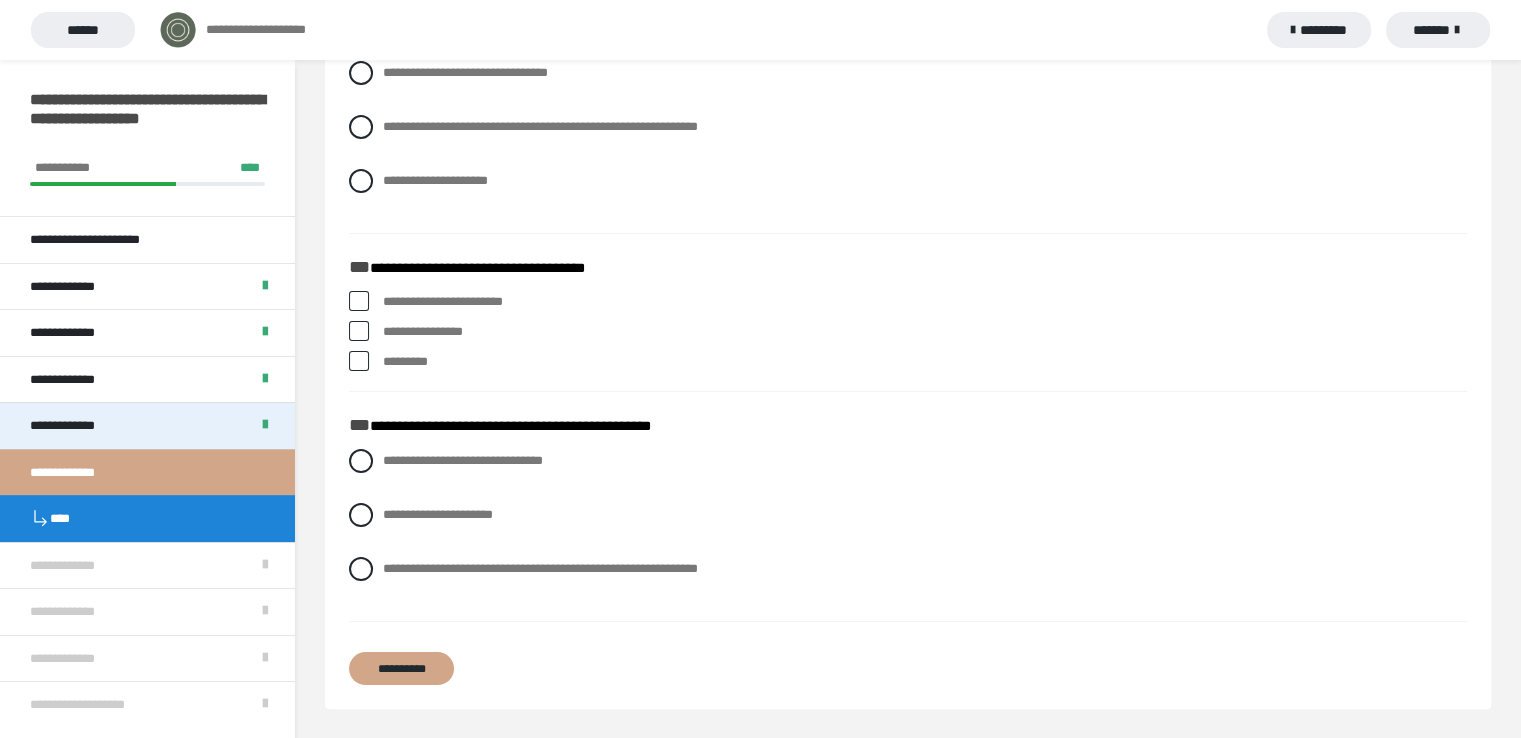 click on "**********" at bounding box center [83, 426] 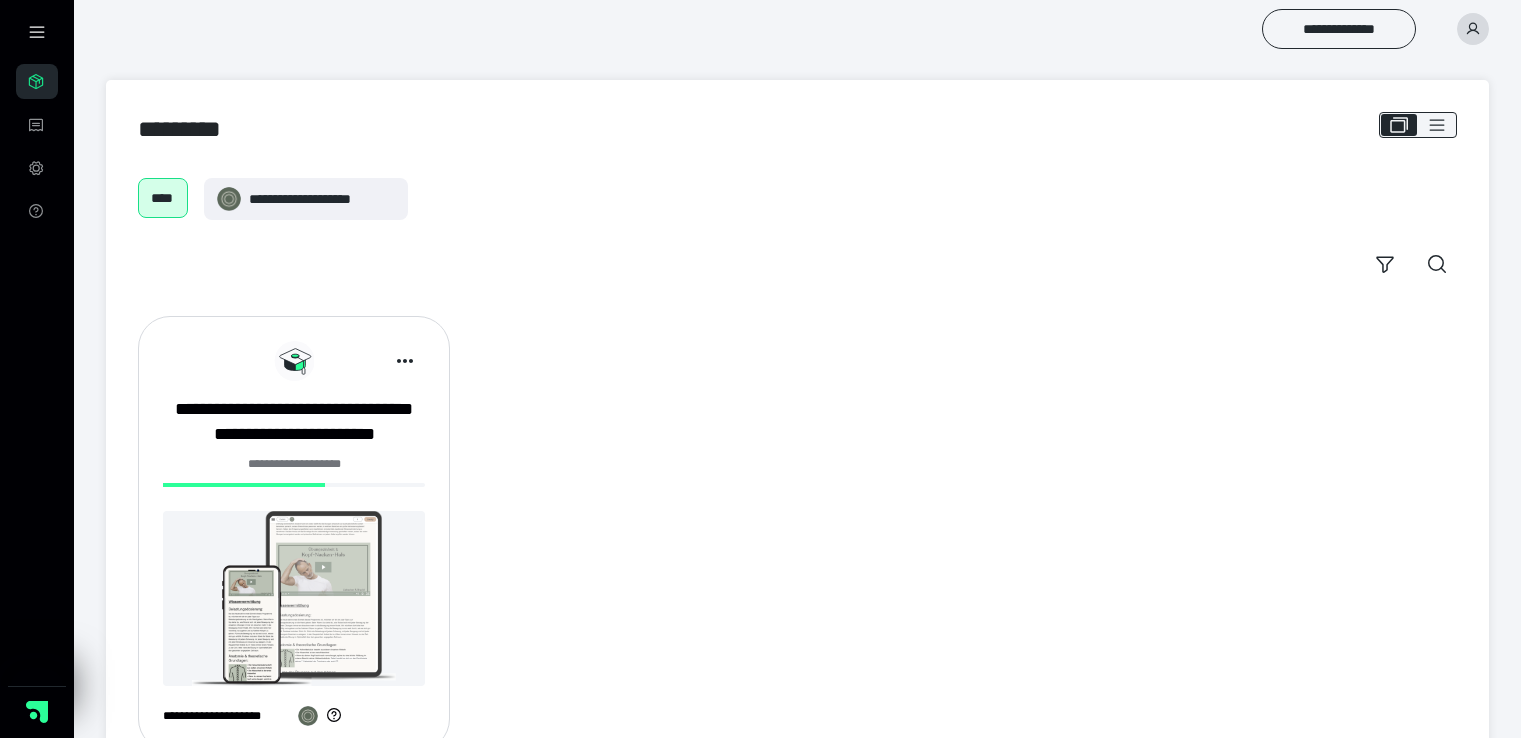 scroll, scrollTop: 0, scrollLeft: 0, axis: both 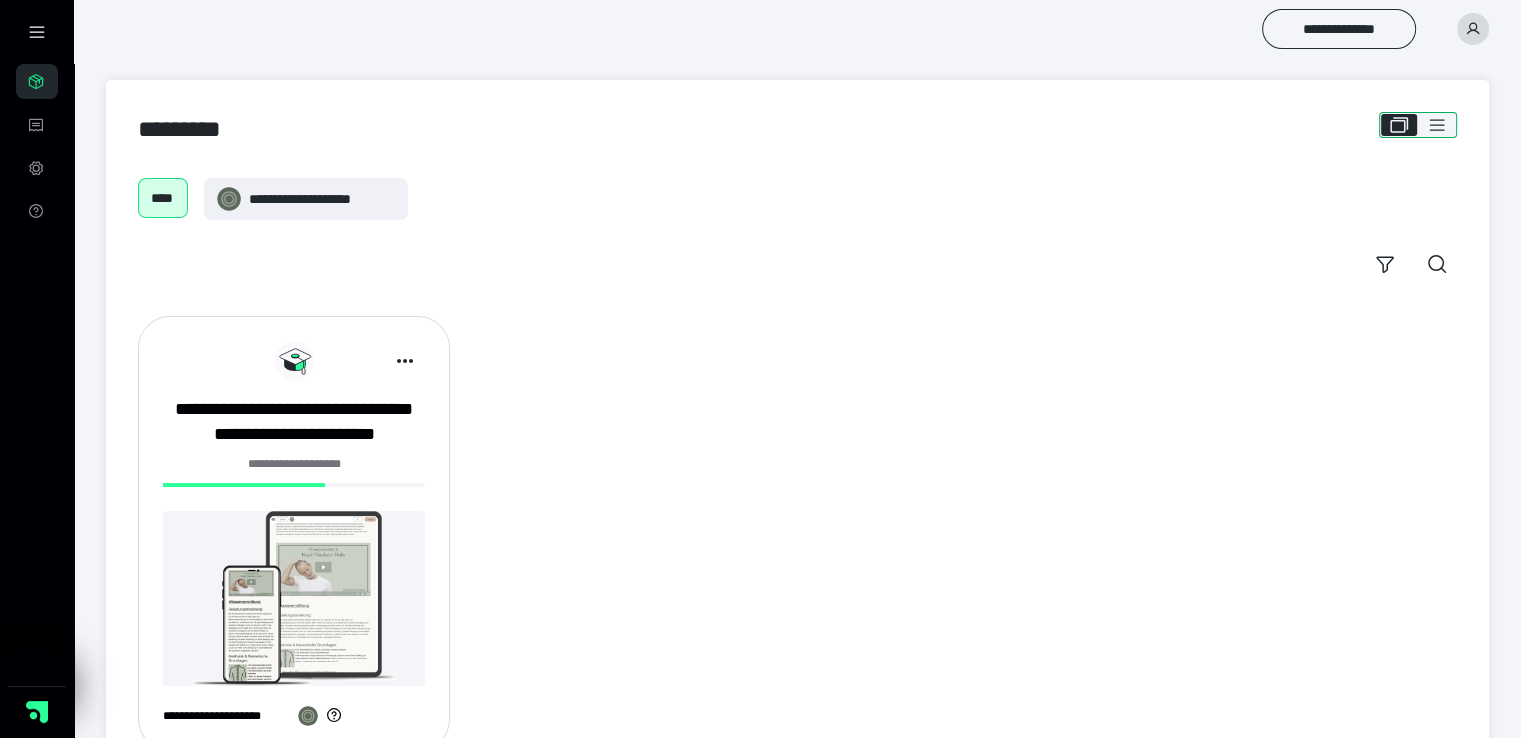 click 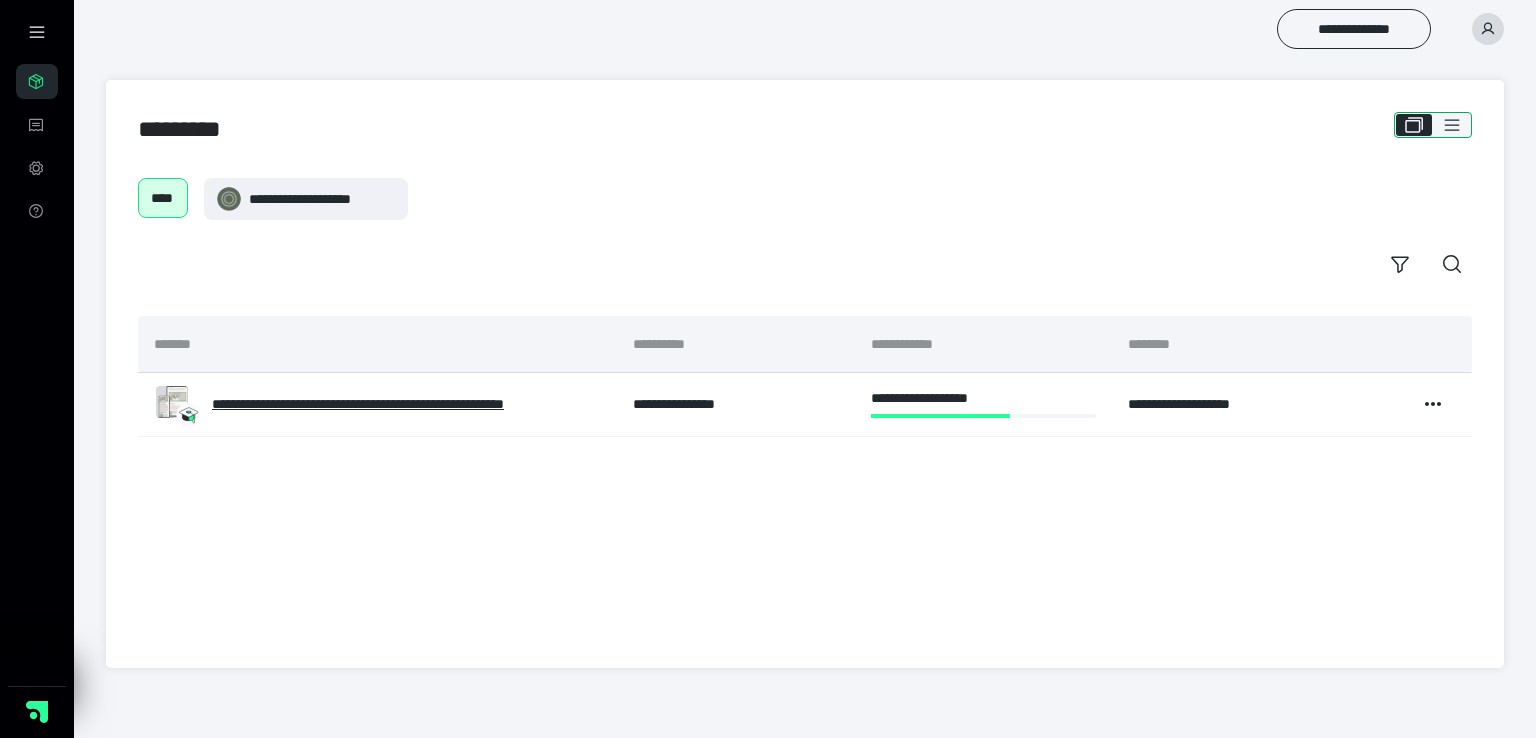 click 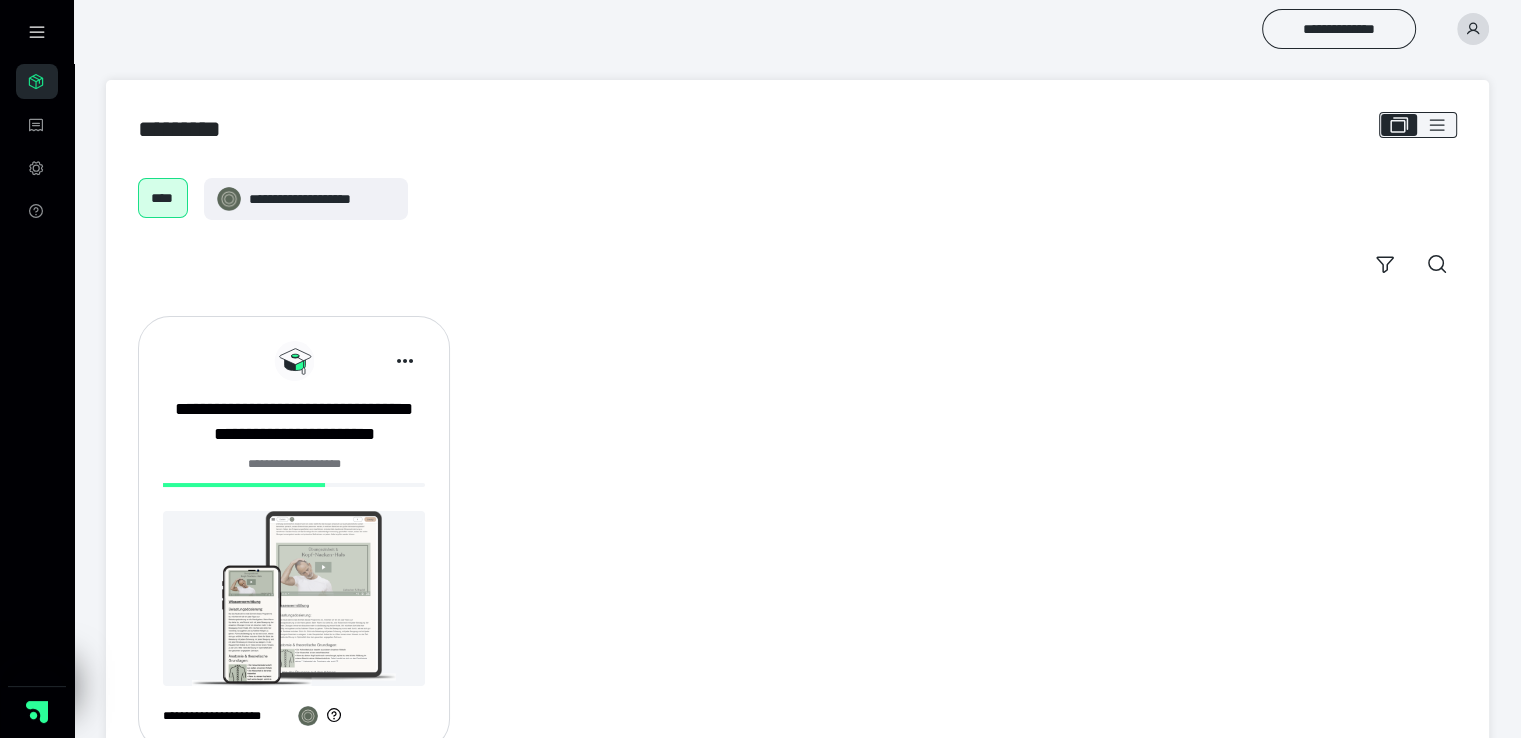 scroll, scrollTop: 68, scrollLeft: 0, axis: vertical 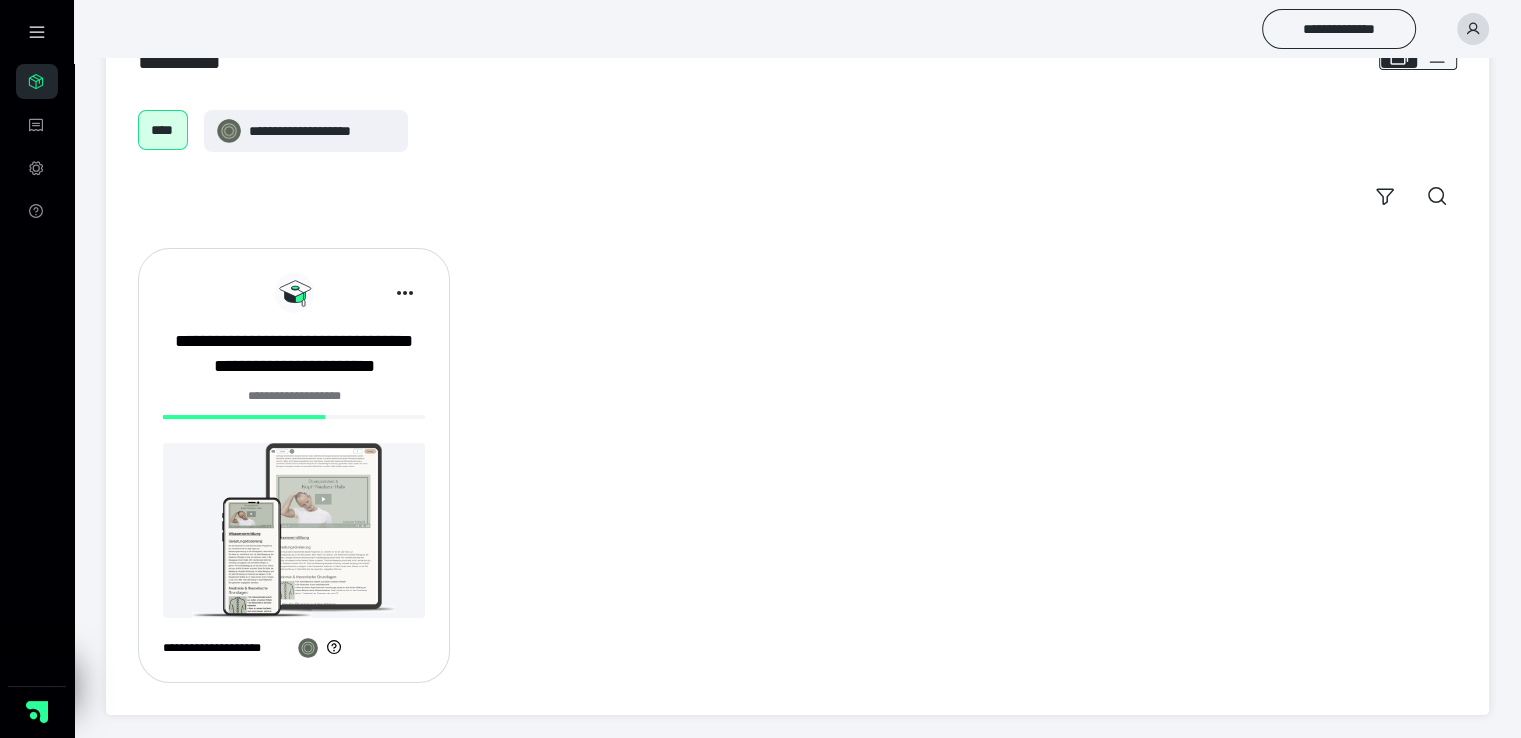 click at bounding box center (294, 530) 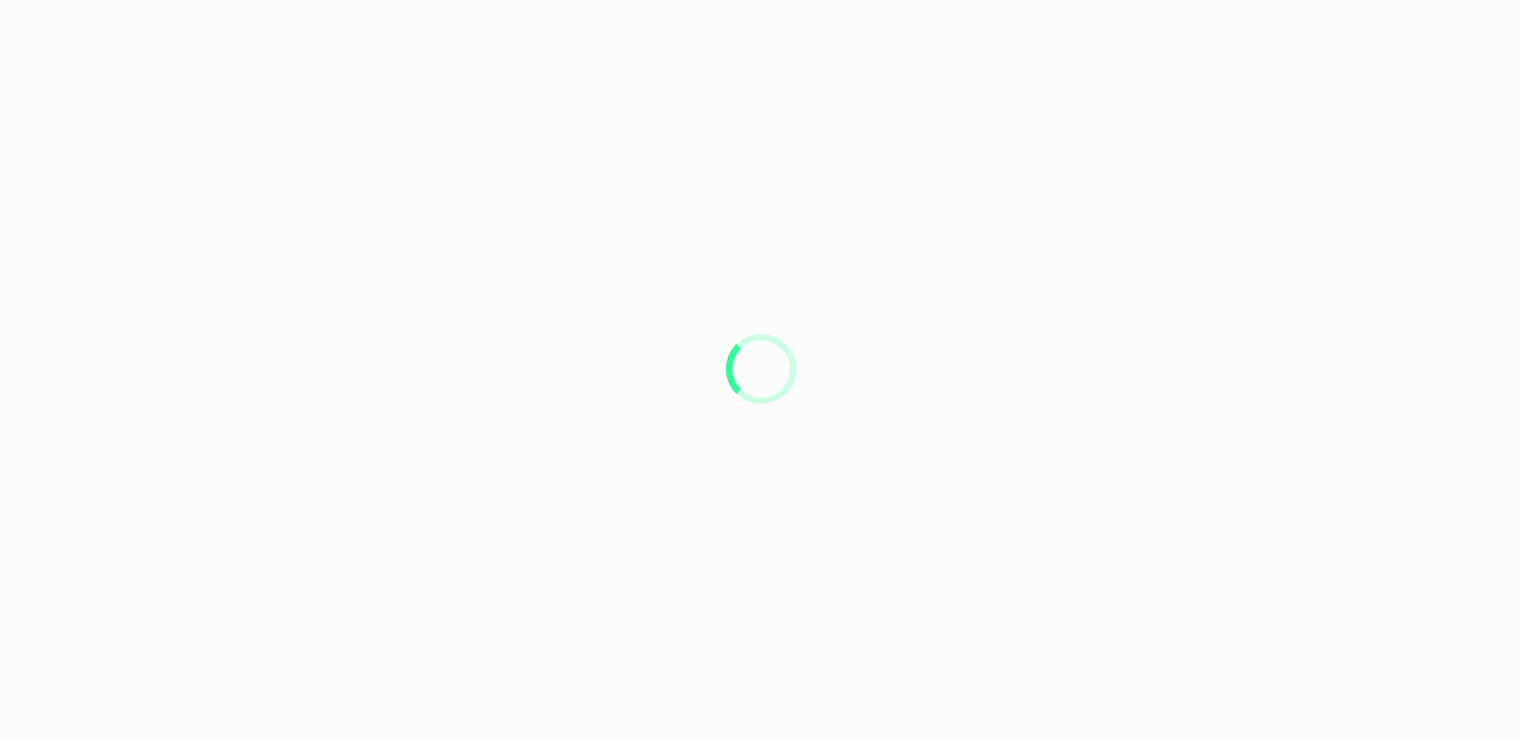 scroll, scrollTop: 0, scrollLeft: 0, axis: both 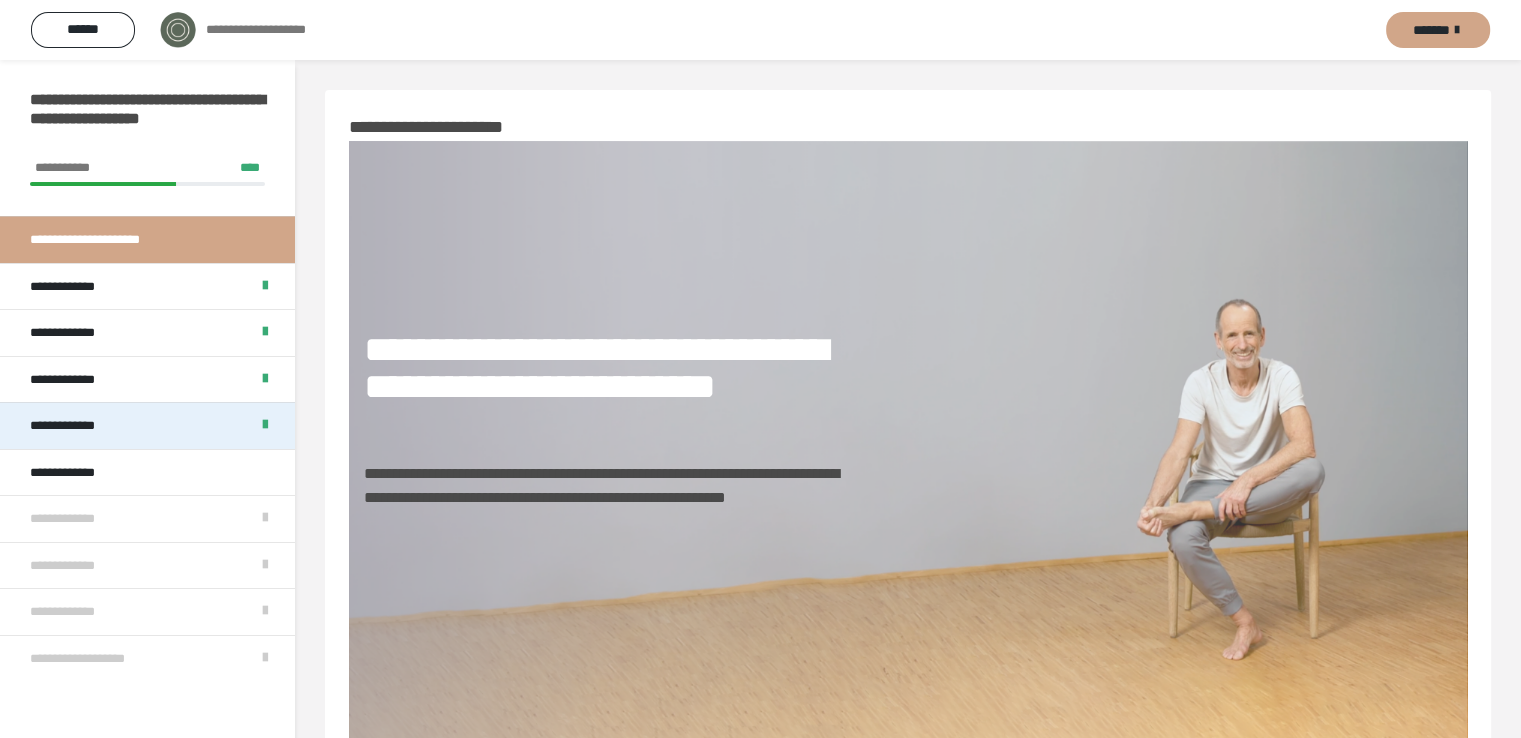 click on "**********" at bounding box center (83, 426) 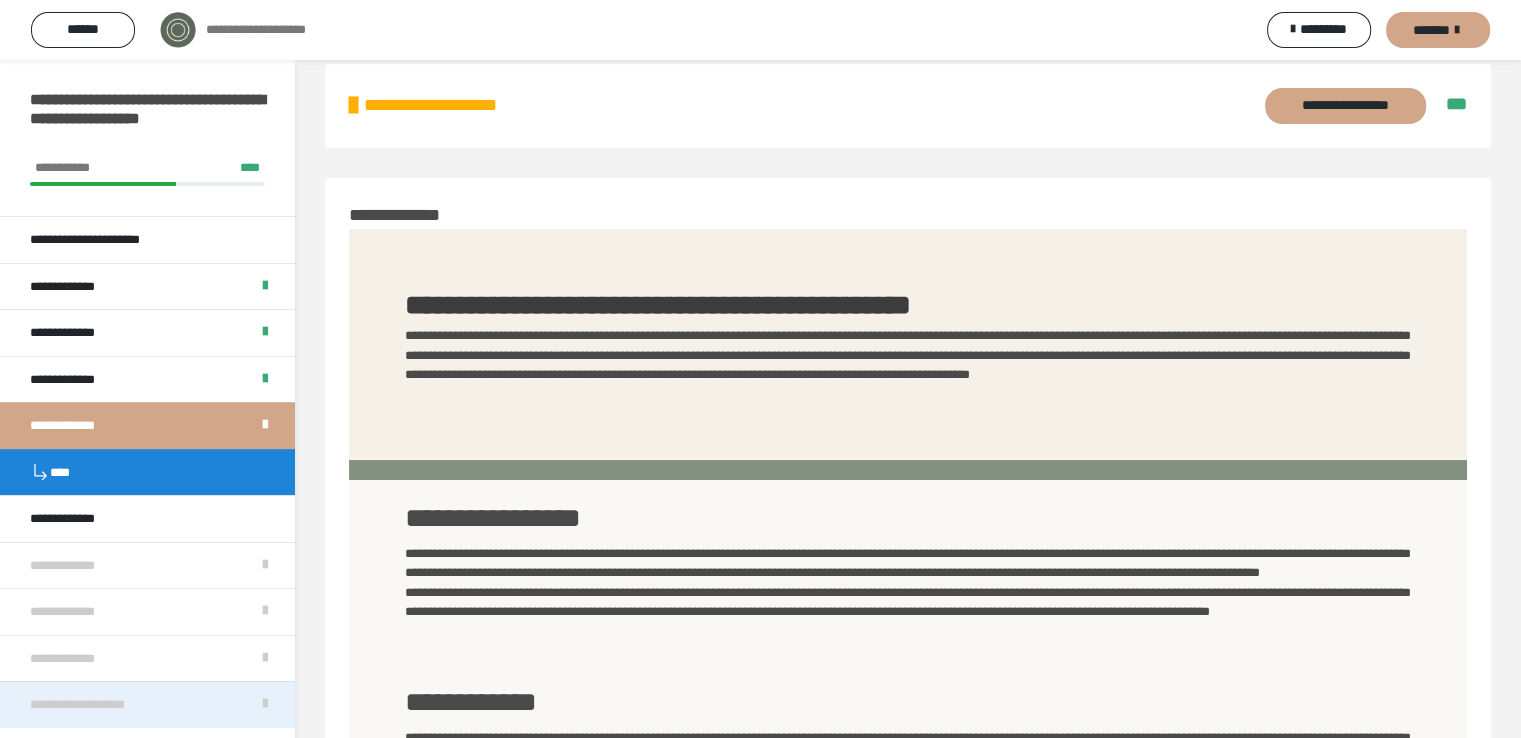 scroll, scrollTop: 0, scrollLeft: 0, axis: both 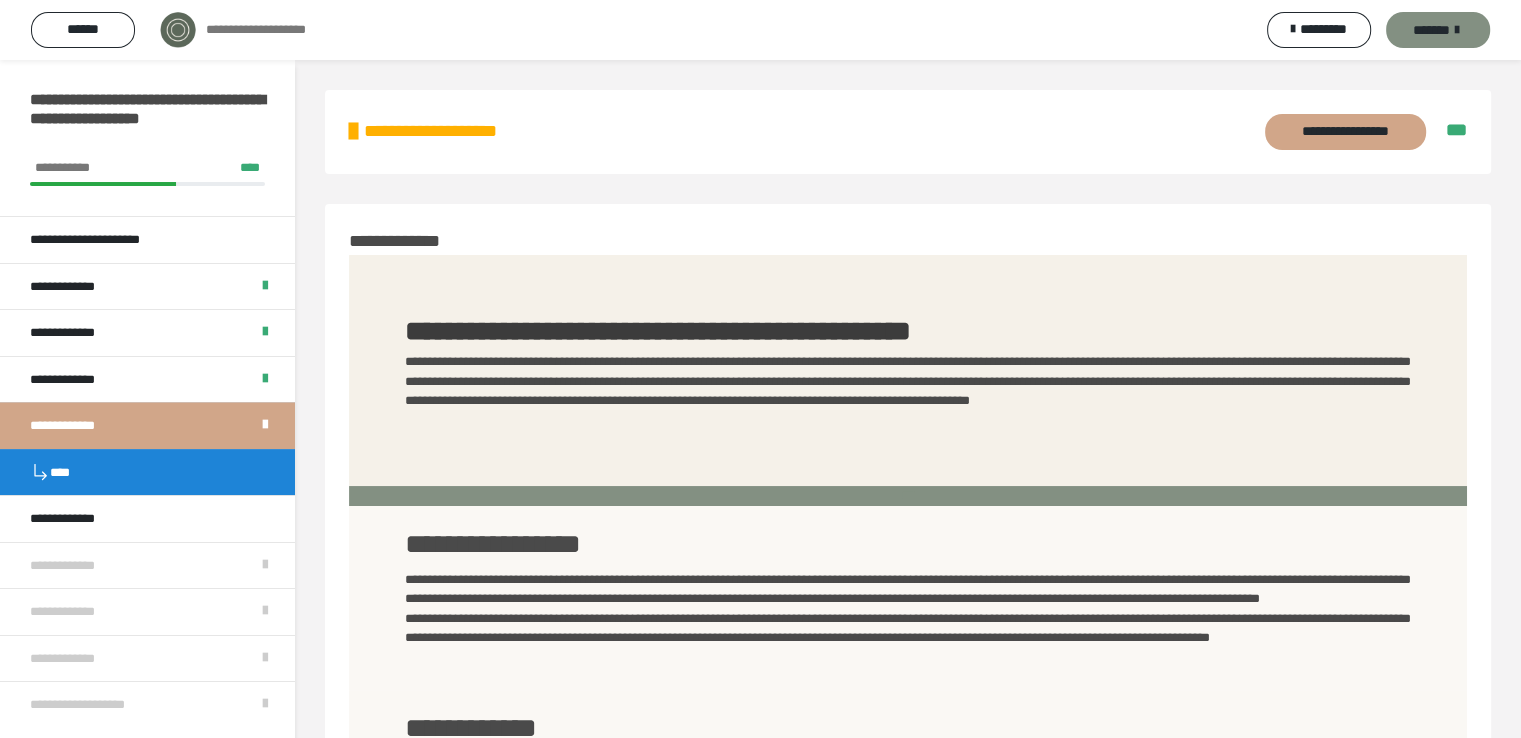 click on "*******" at bounding box center (1431, 30) 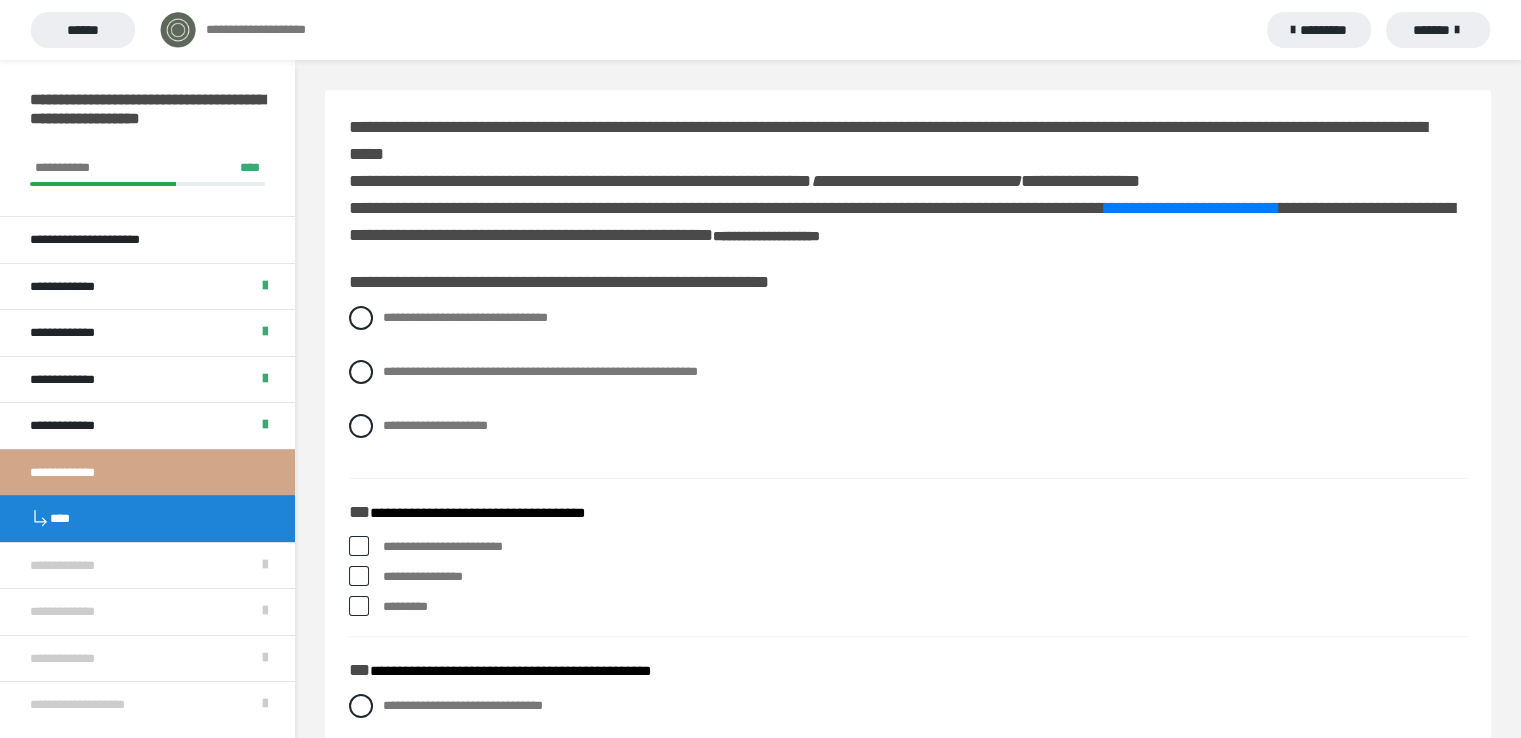 click on "*******" at bounding box center (1438, 30) 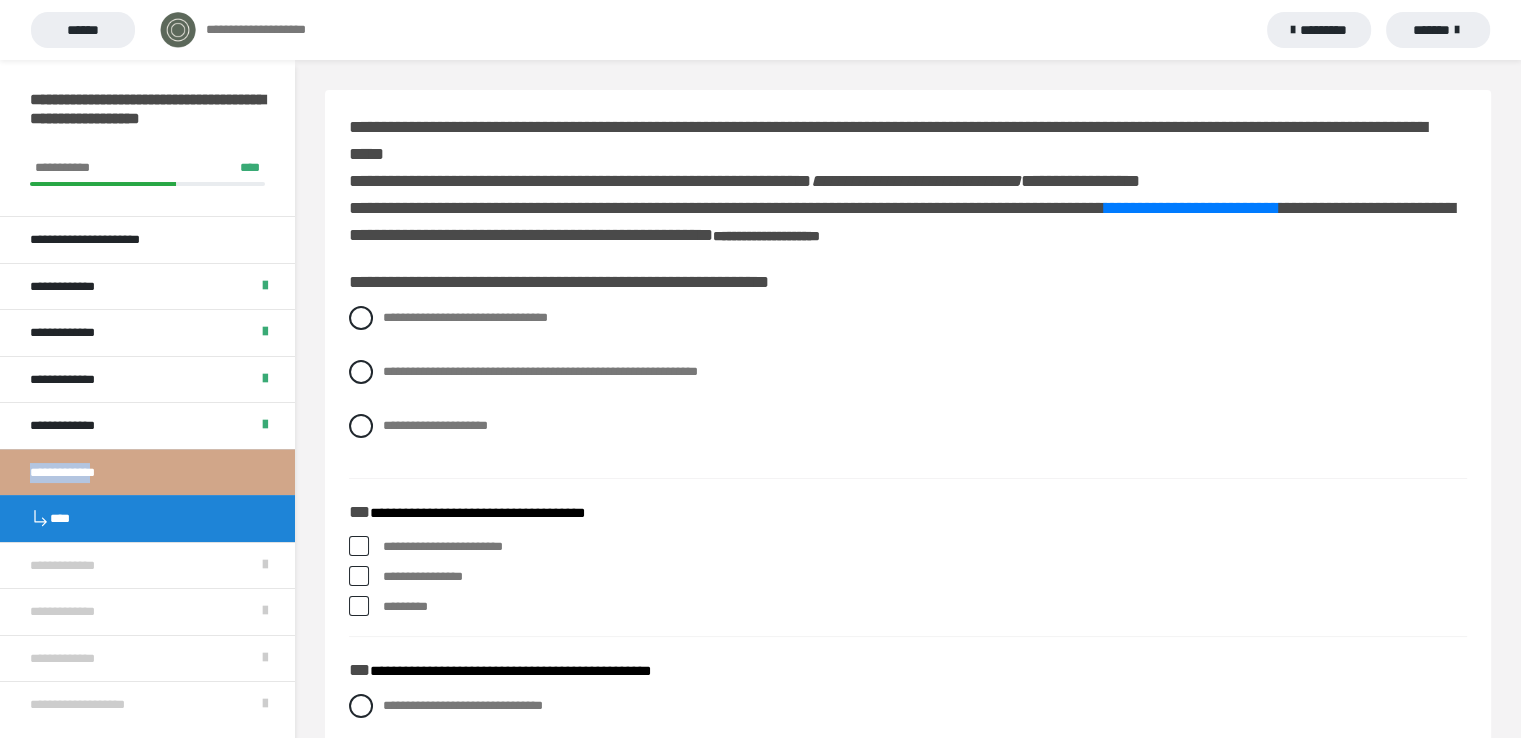 click on "**********" at bounding box center (83, 473) 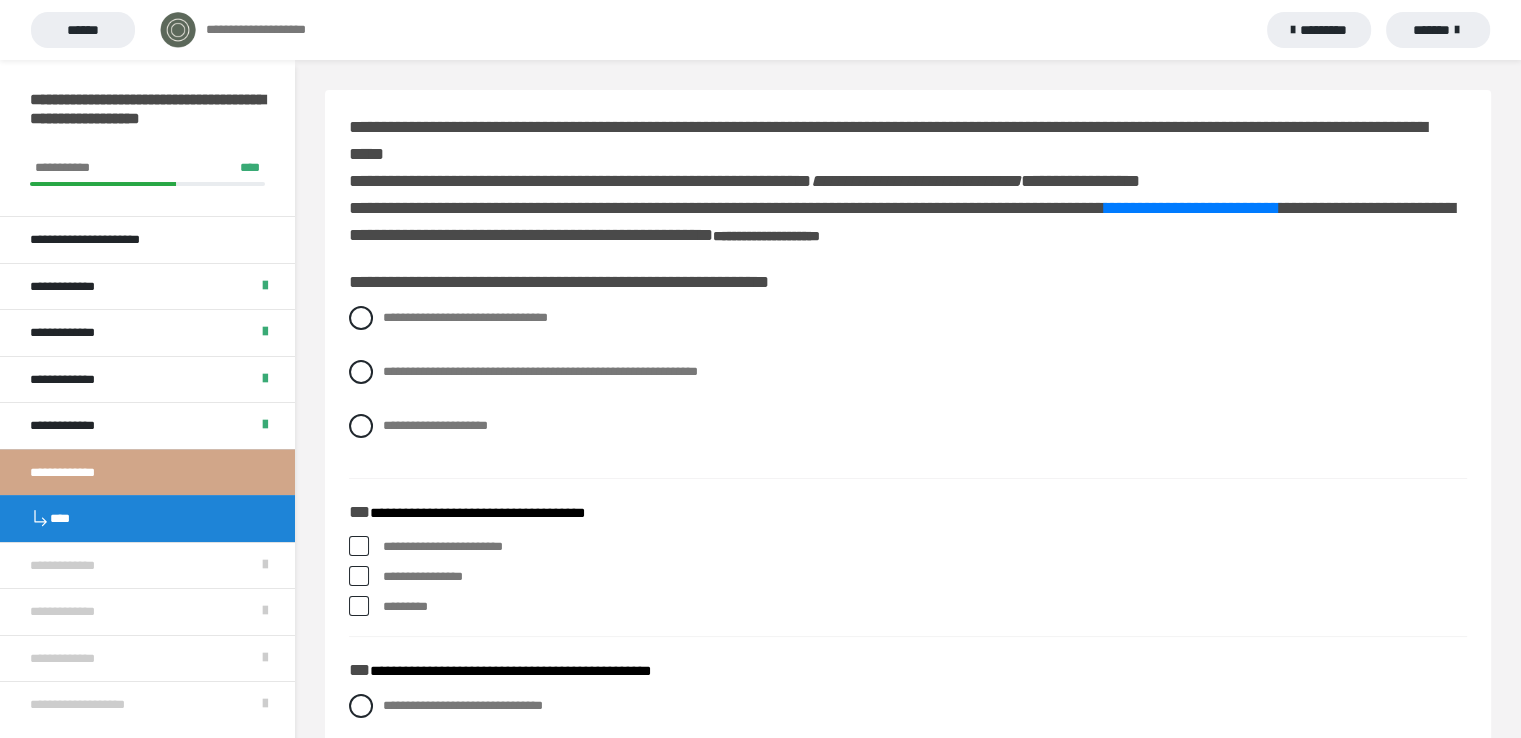 click on "**********" at bounding box center [147, 472] 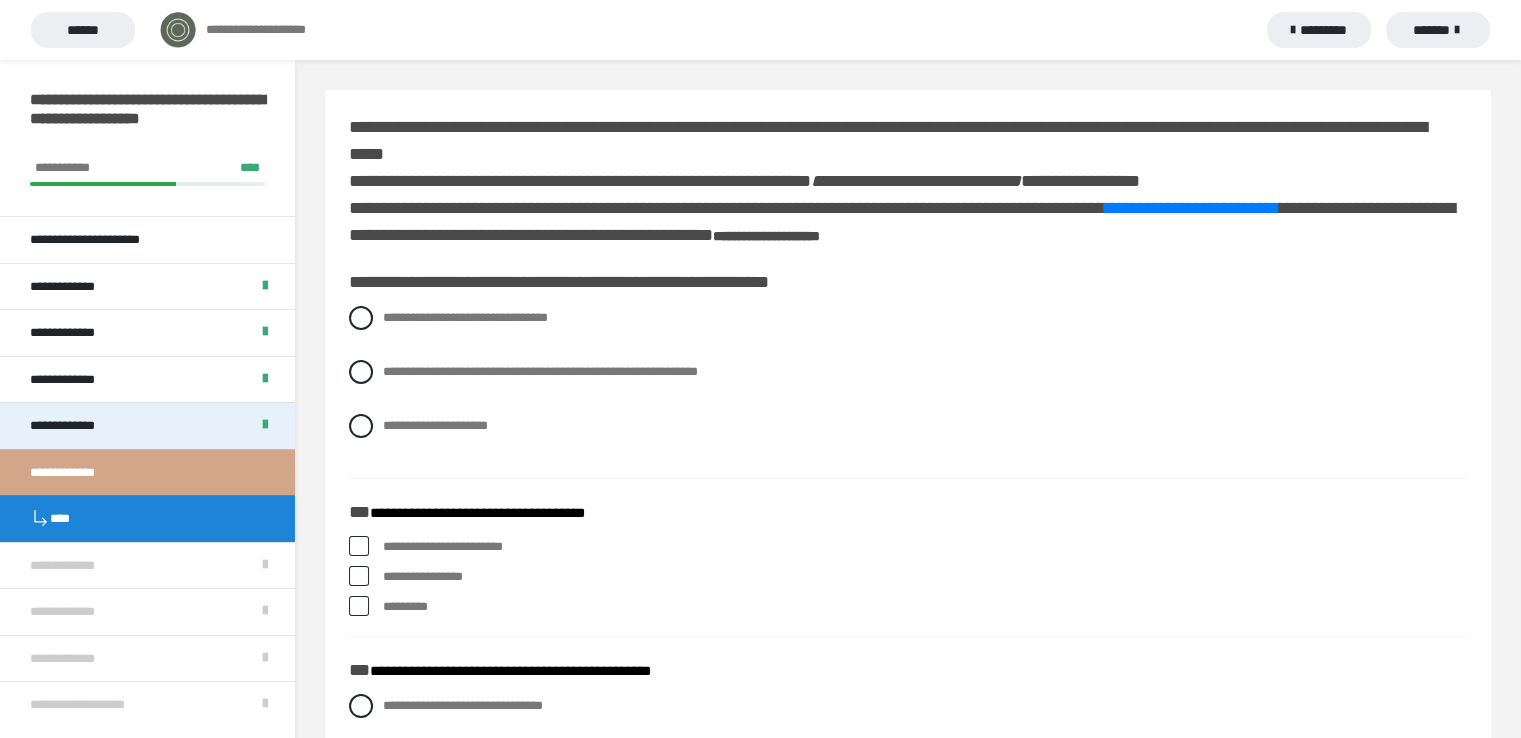 click on "**********" at bounding box center (147, 425) 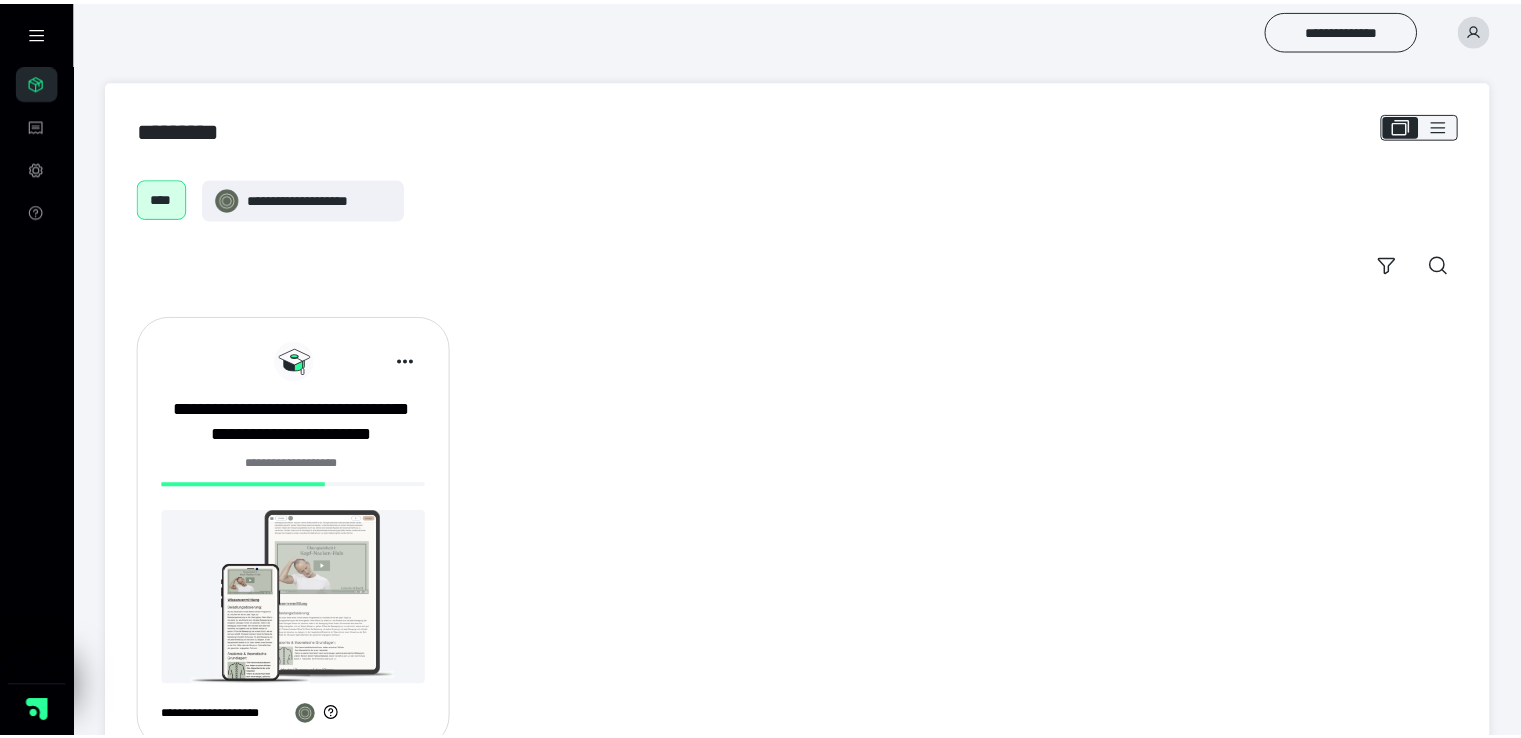 scroll, scrollTop: 0, scrollLeft: 0, axis: both 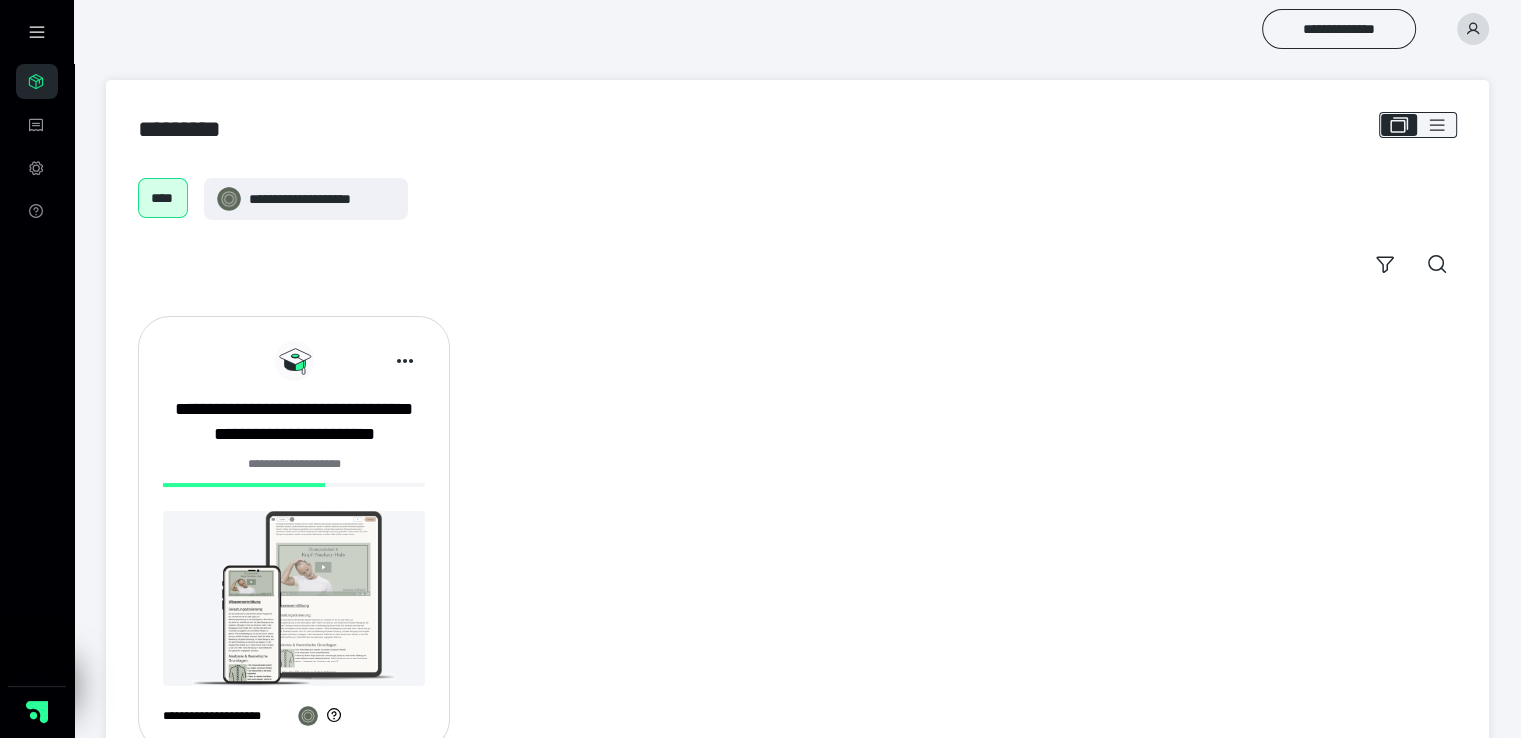 click at bounding box center (294, 598) 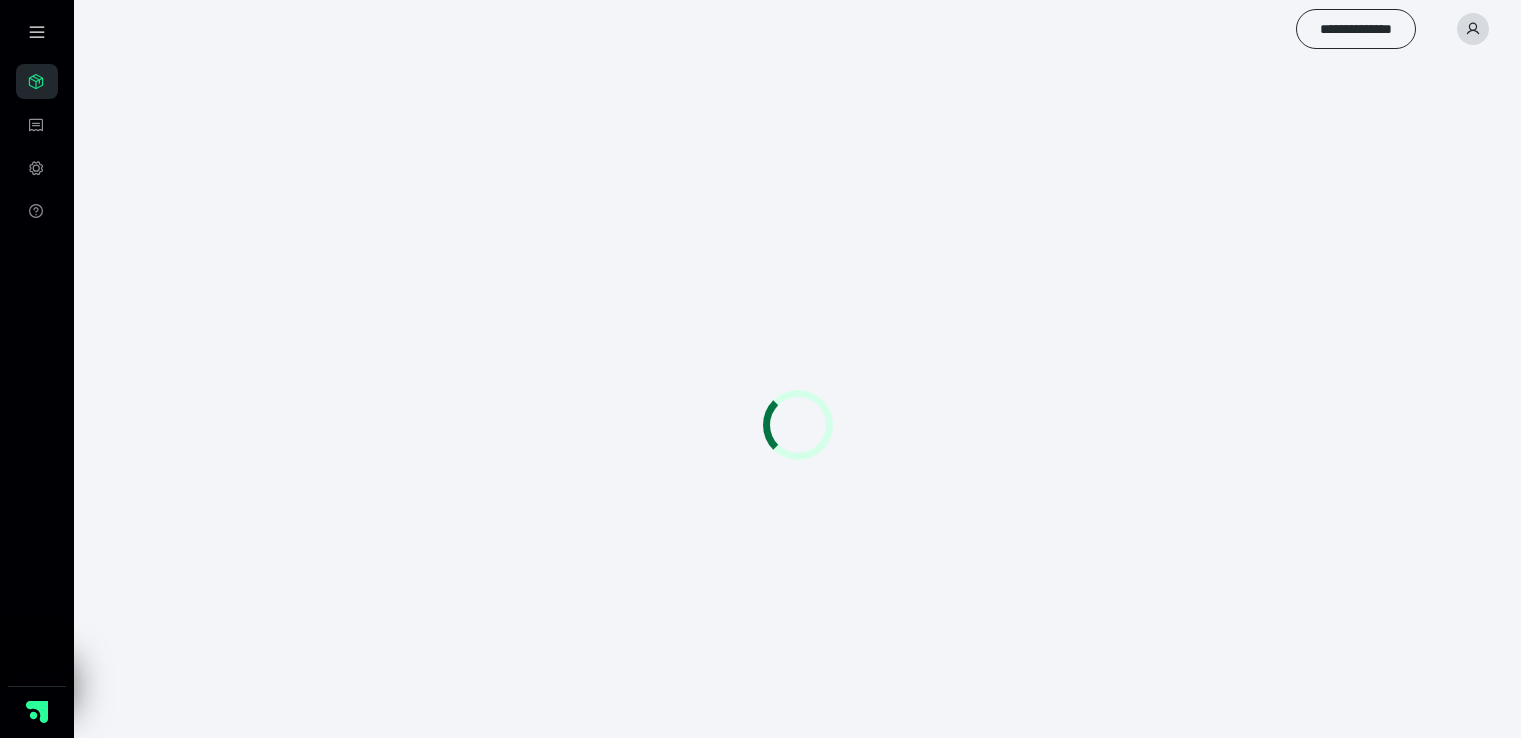 scroll, scrollTop: 0, scrollLeft: 0, axis: both 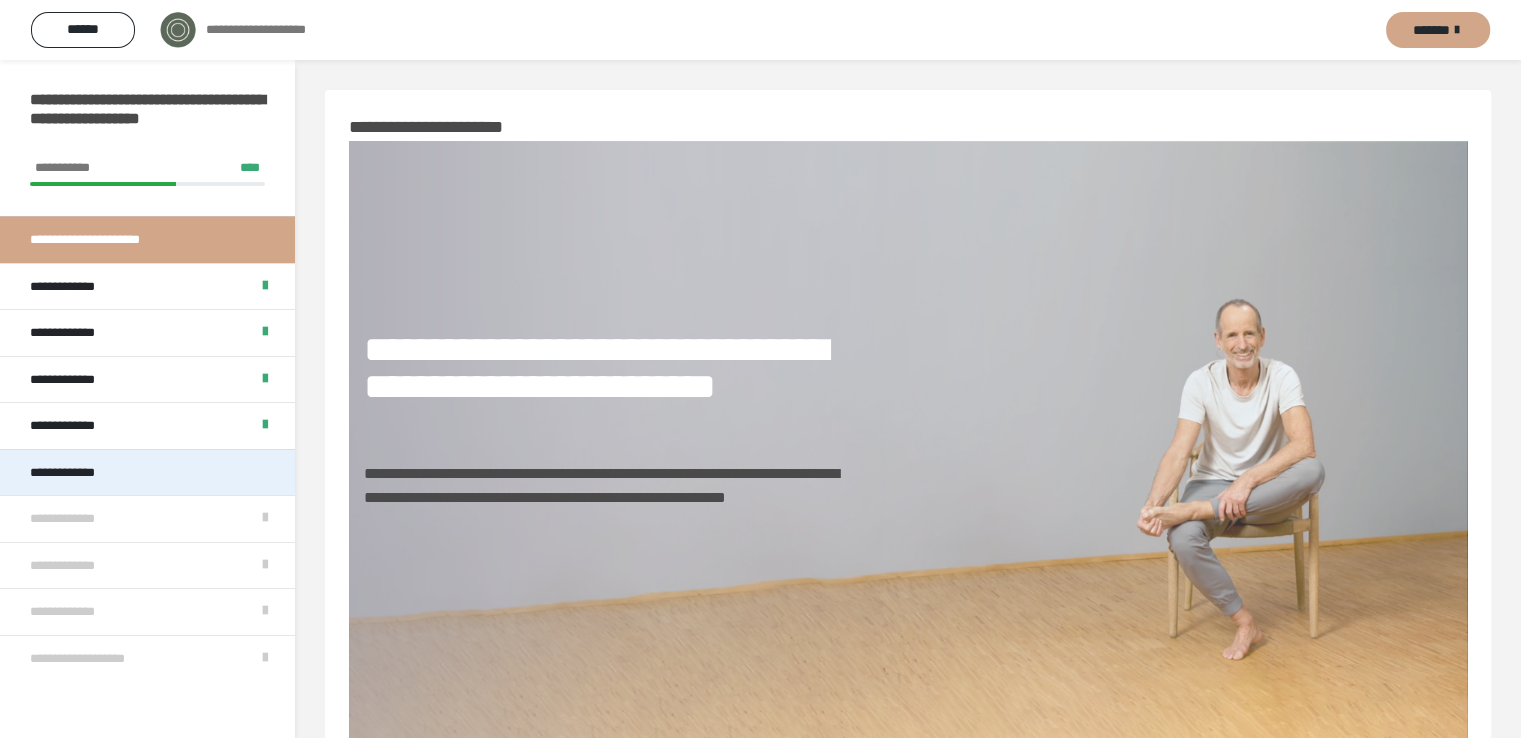 click on "**********" at bounding box center [83, 473] 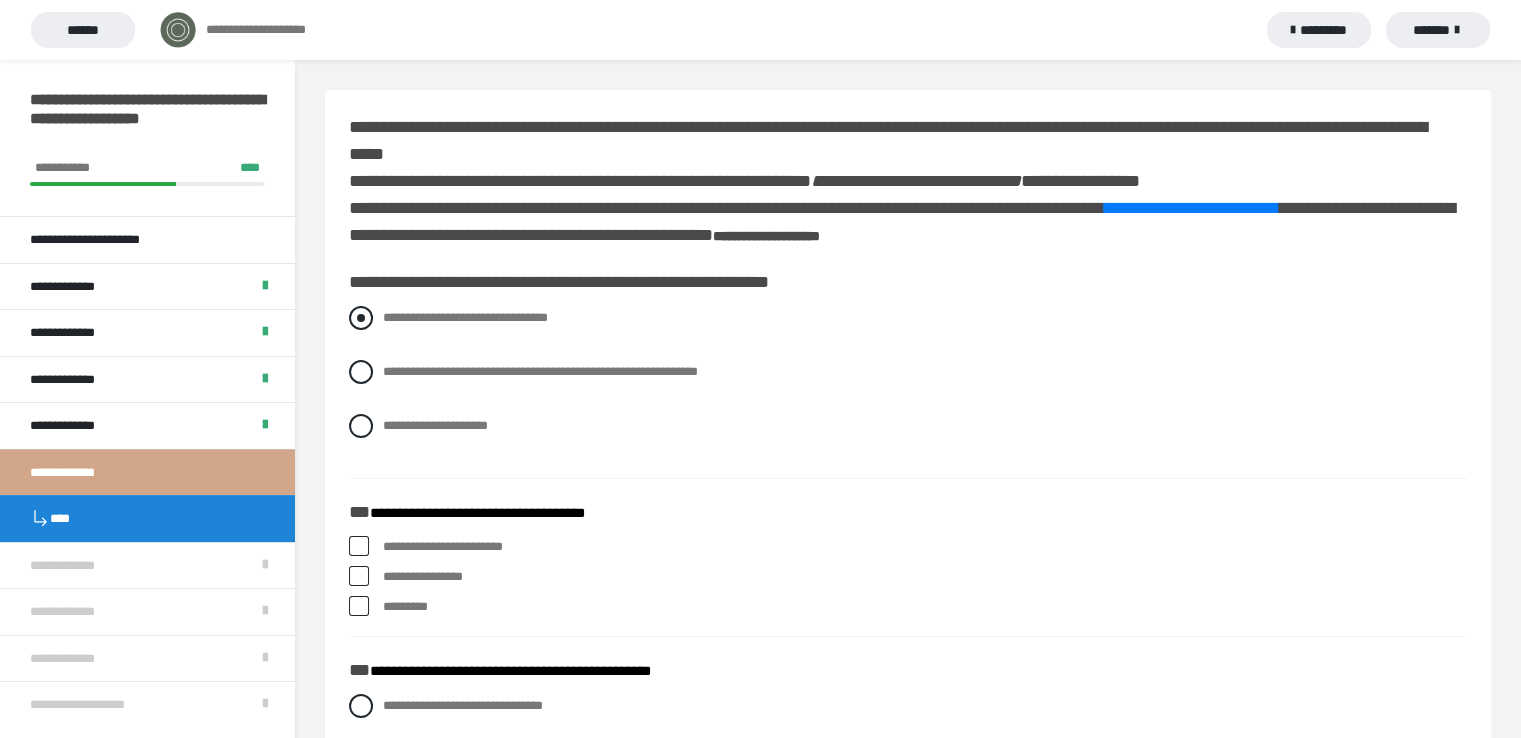 click at bounding box center [361, 318] 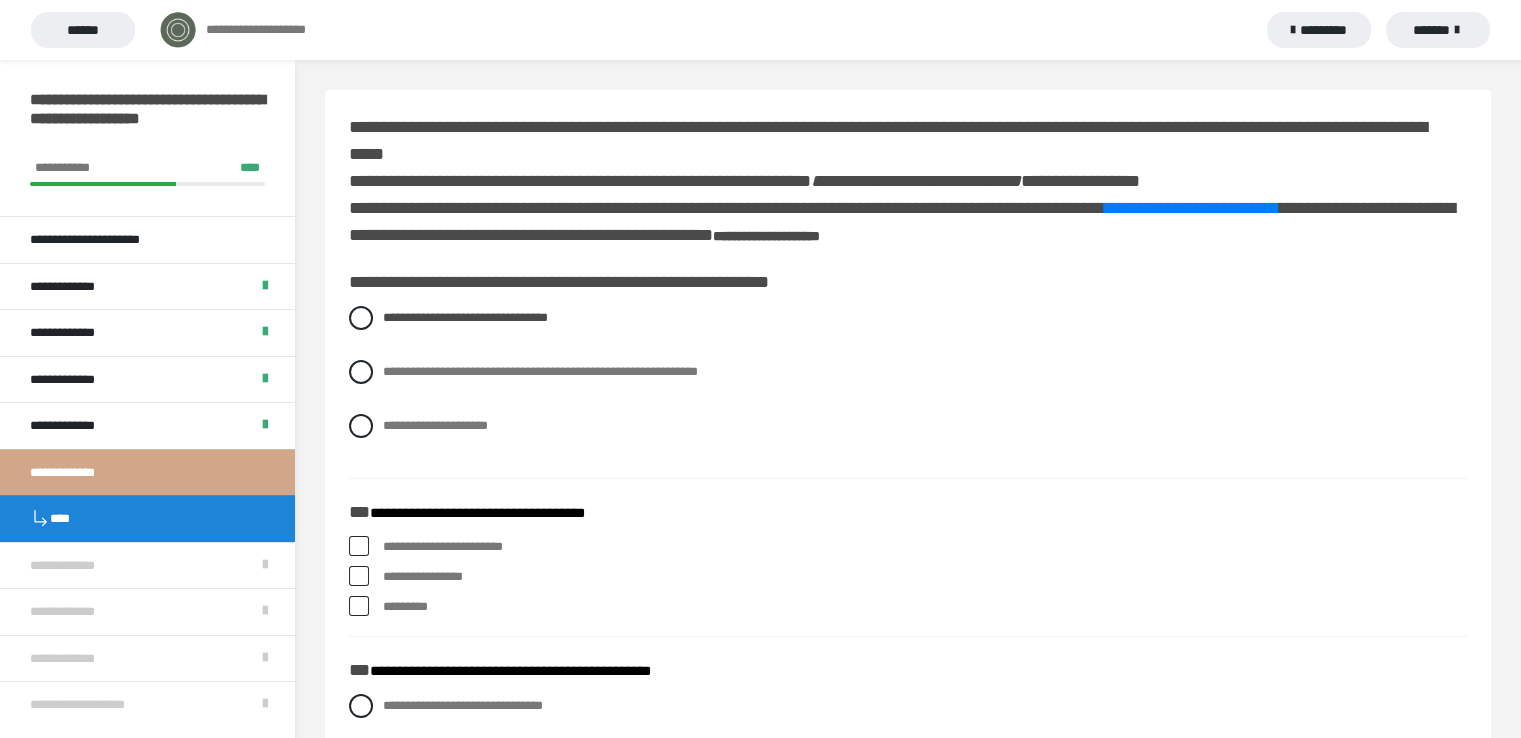 click at bounding box center (359, 546) 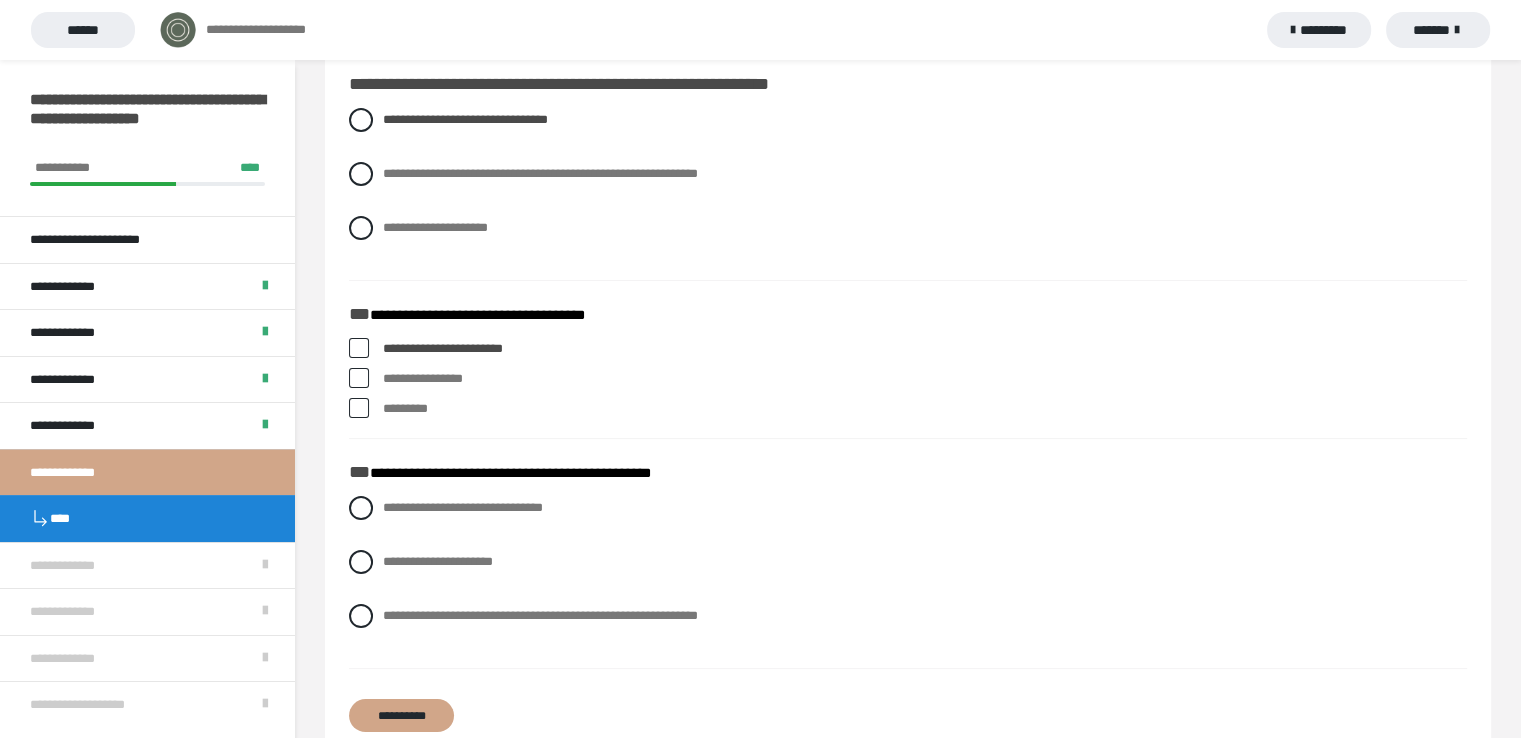 scroll, scrollTop: 245, scrollLeft: 0, axis: vertical 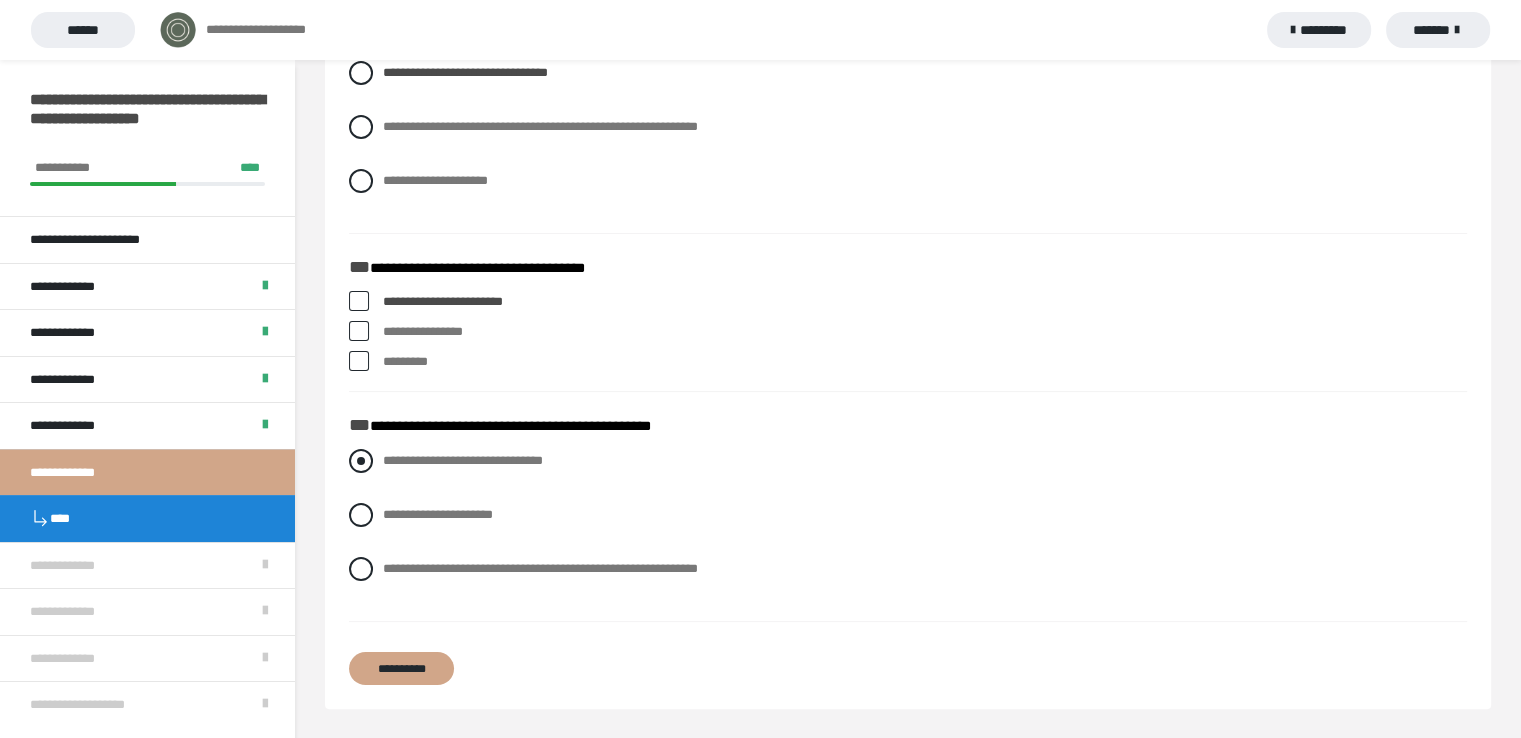 click at bounding box center (361, 461) 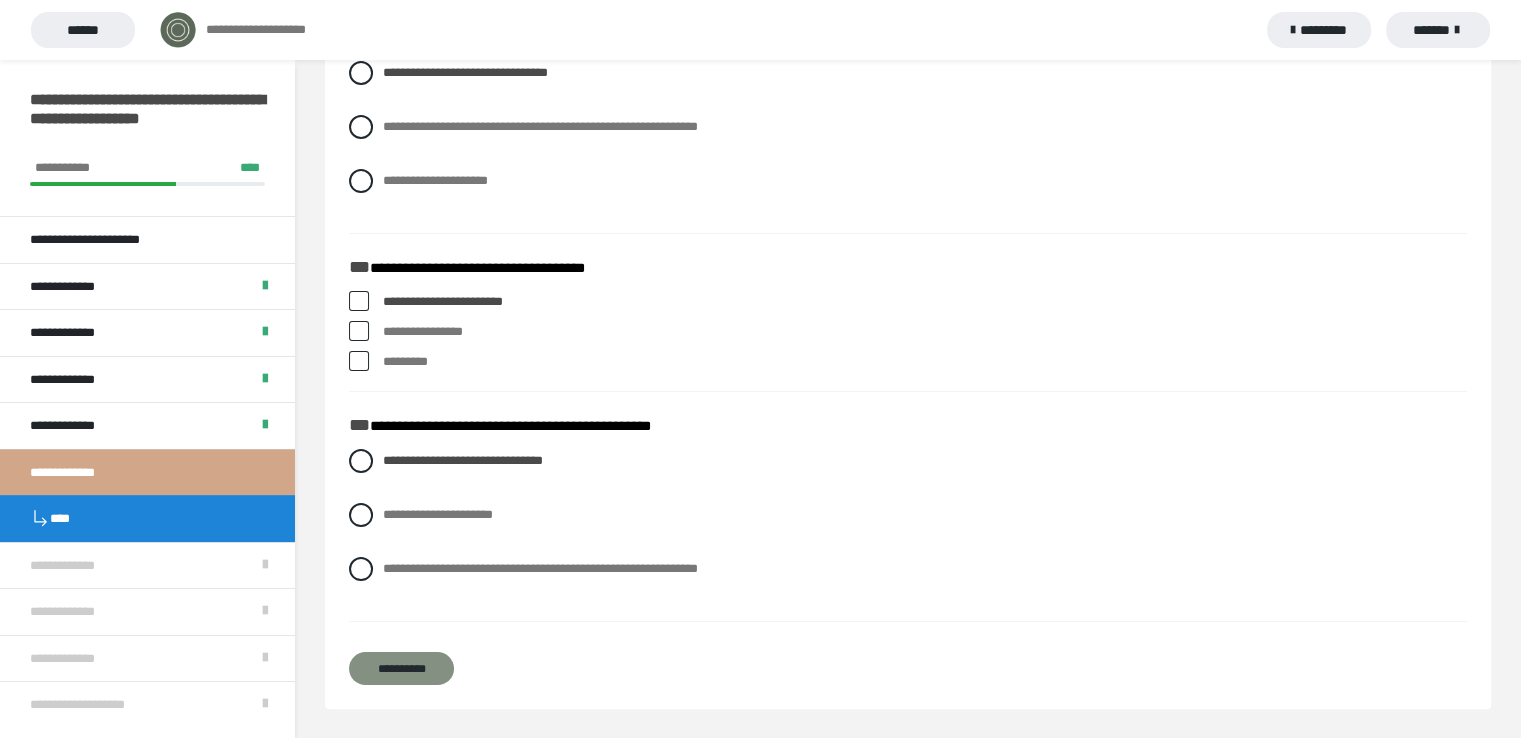 click on "**********" at bounding box center (401, 668) 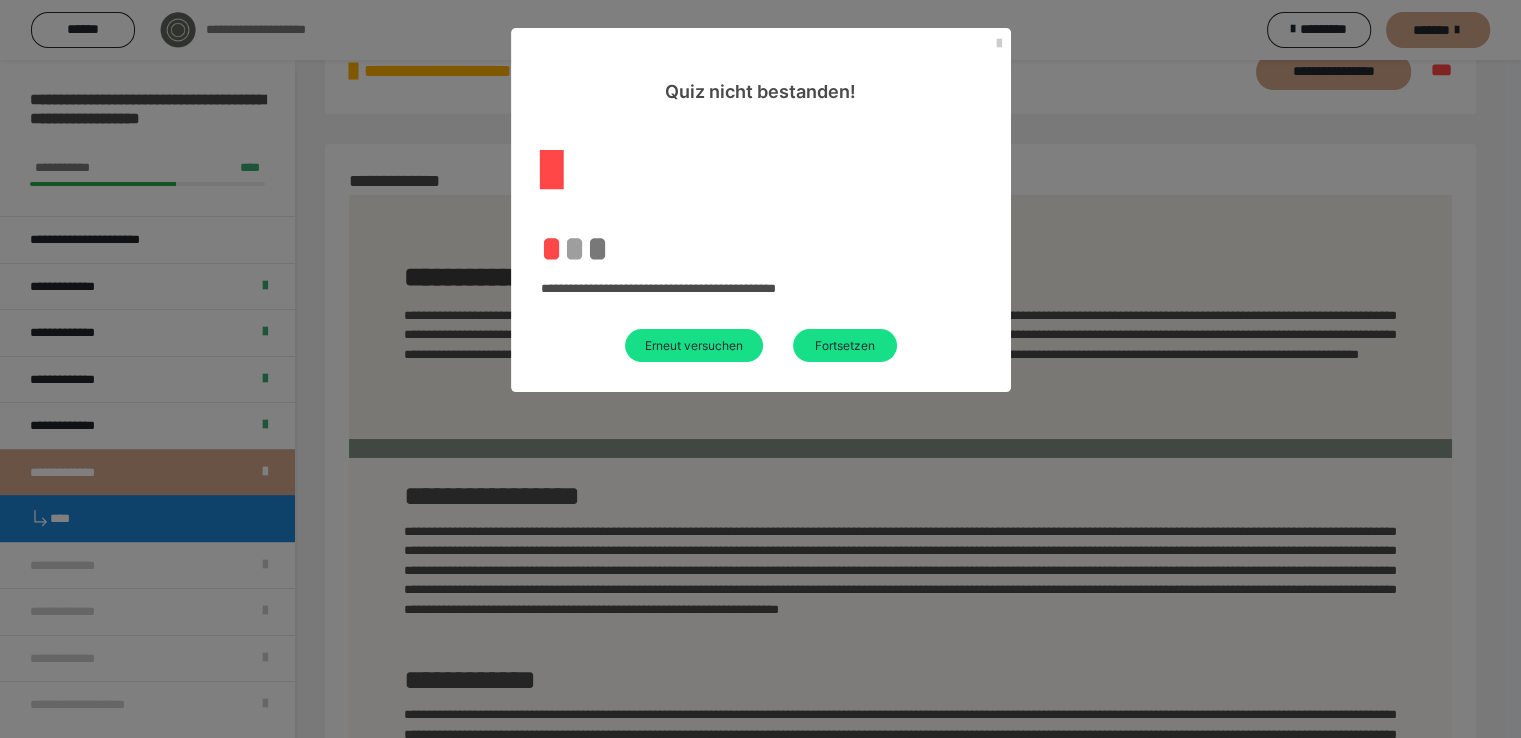 scroll, scrollTop: 245, scrollLeft: 0, axis: vertical 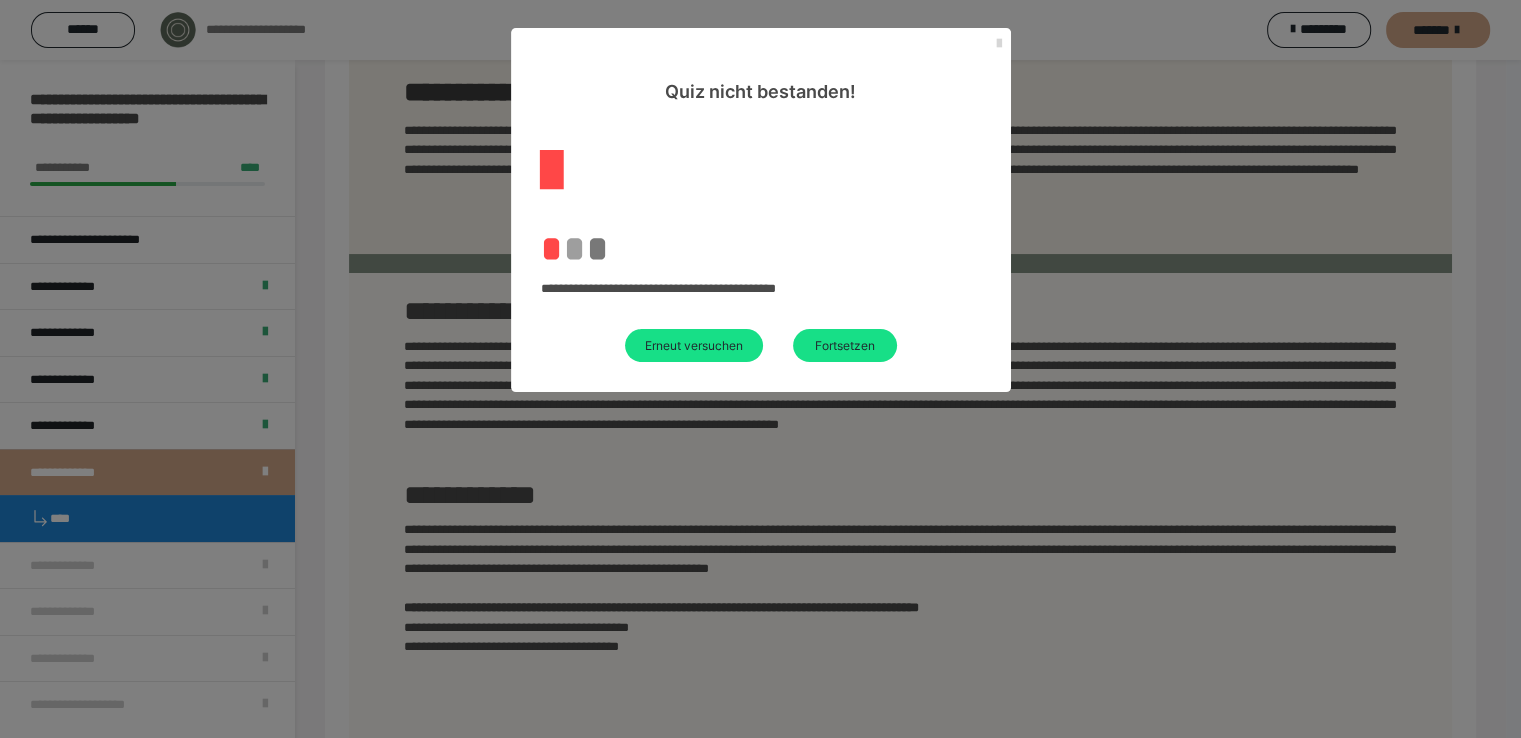click at bounding box center (999, 44) 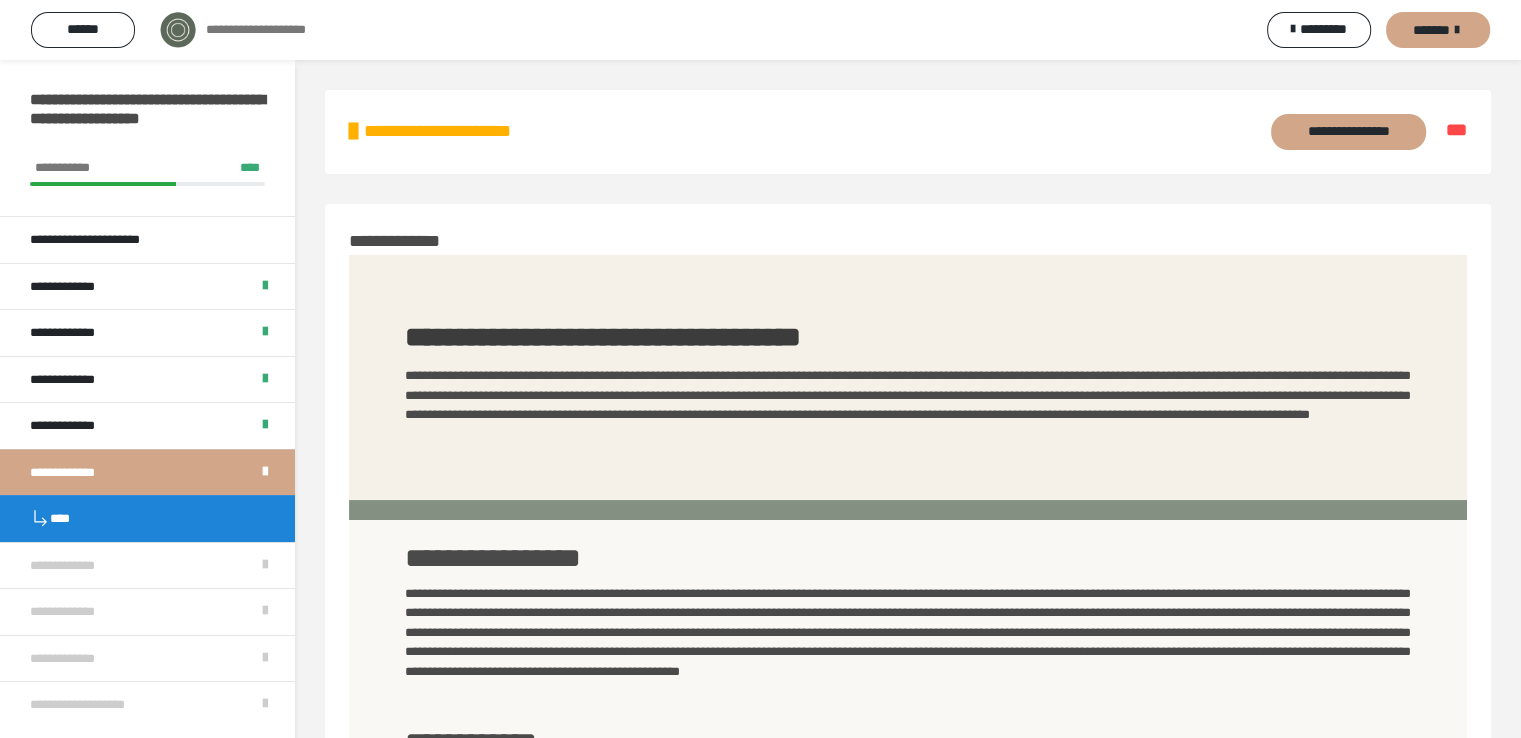 scroll, scrollTop: 0, scrollLeft: 0, axis: both 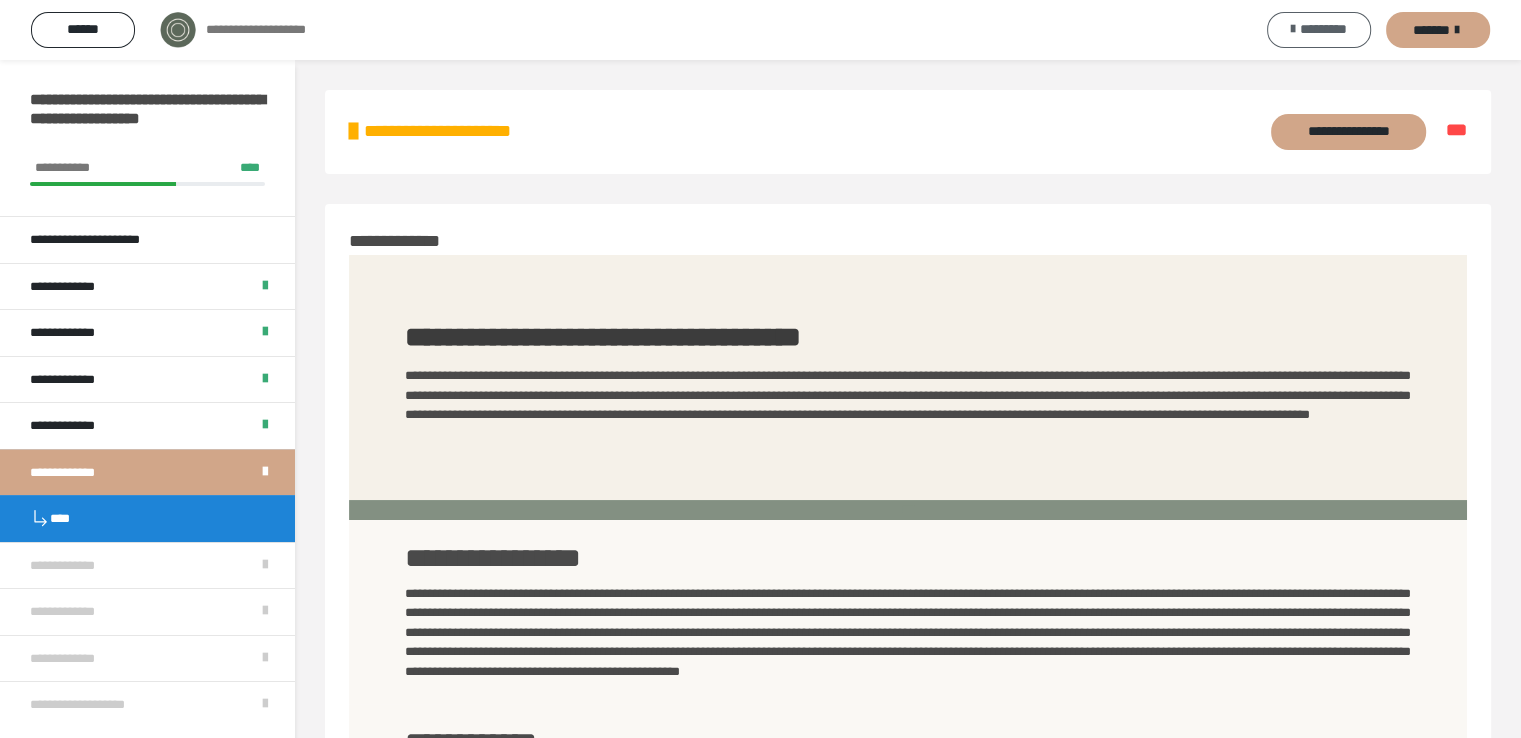 click on "*********" at bounding box center [1323, 29] 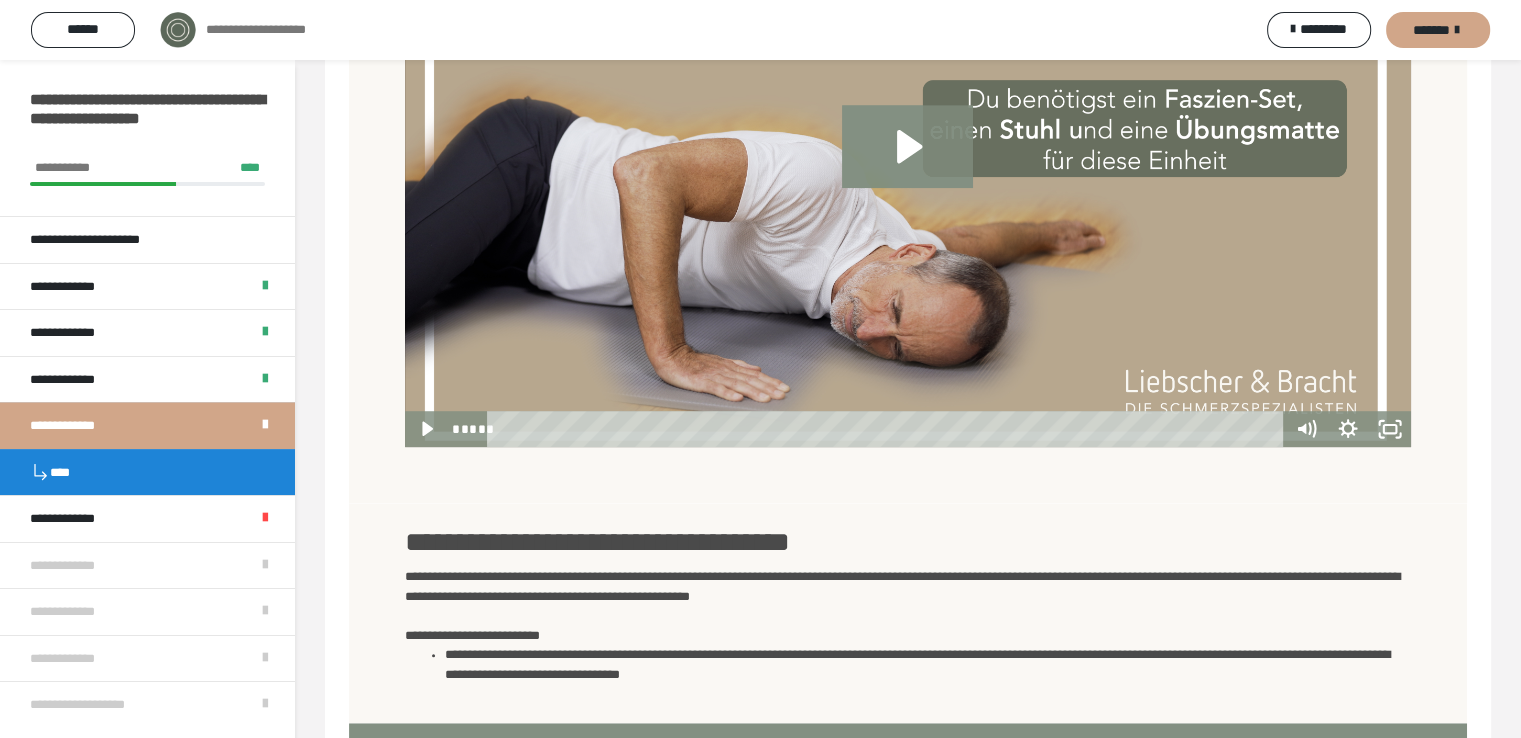 scroll, scrollTop: 1274, scrollLeft: 0, axis: vertical 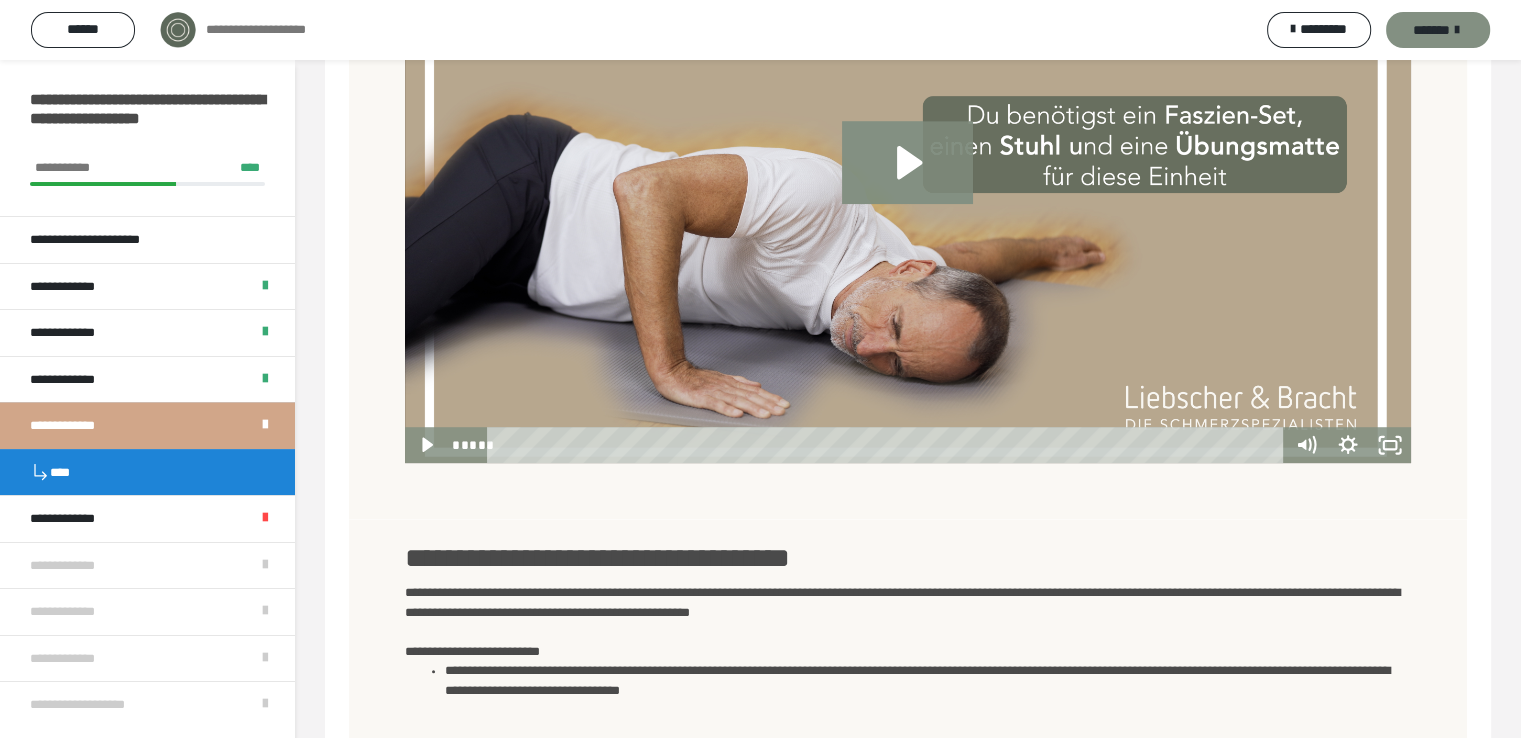 click on "*******" at bounding box center (1431, 30) 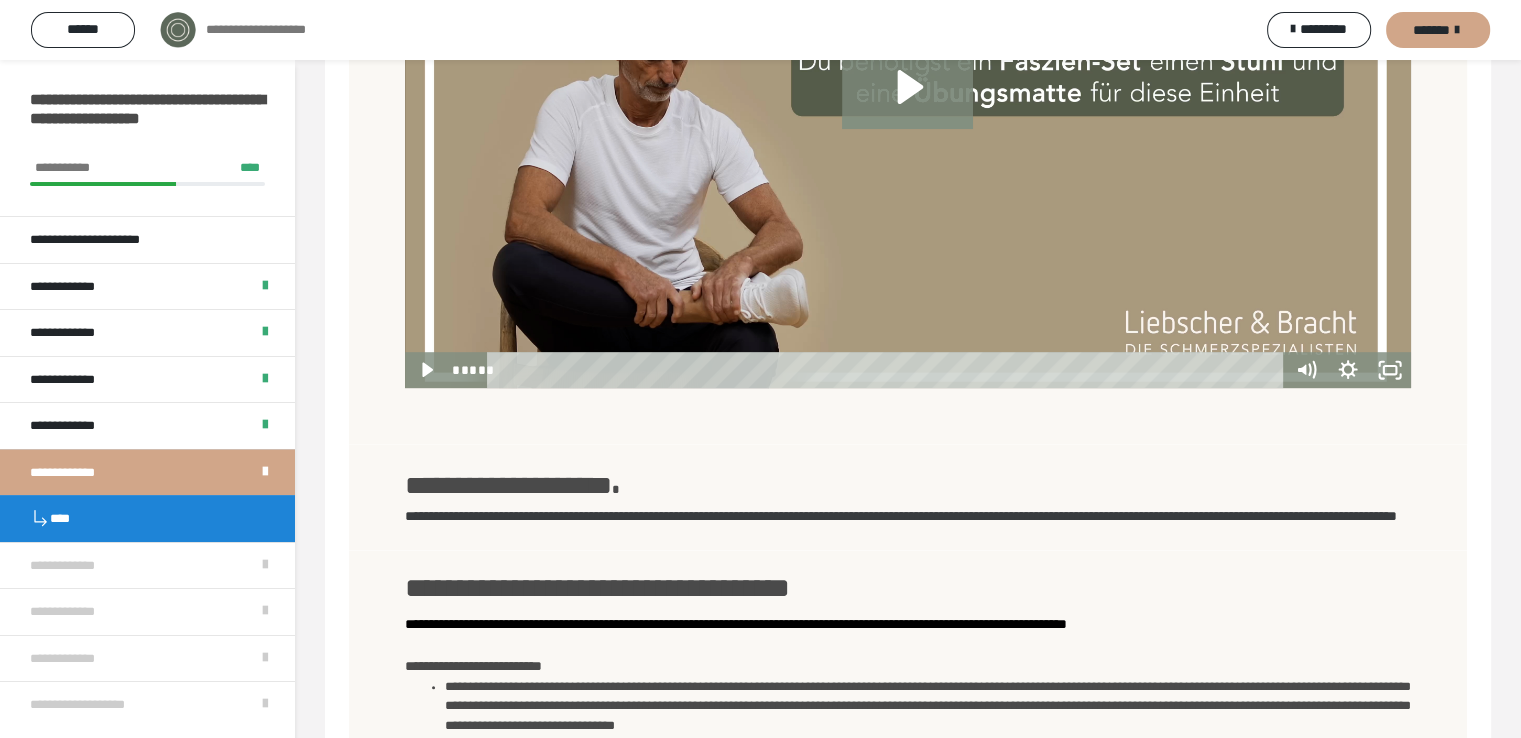 scroll, scrollTop: 986, scrollLeft: 0, axis: vertical 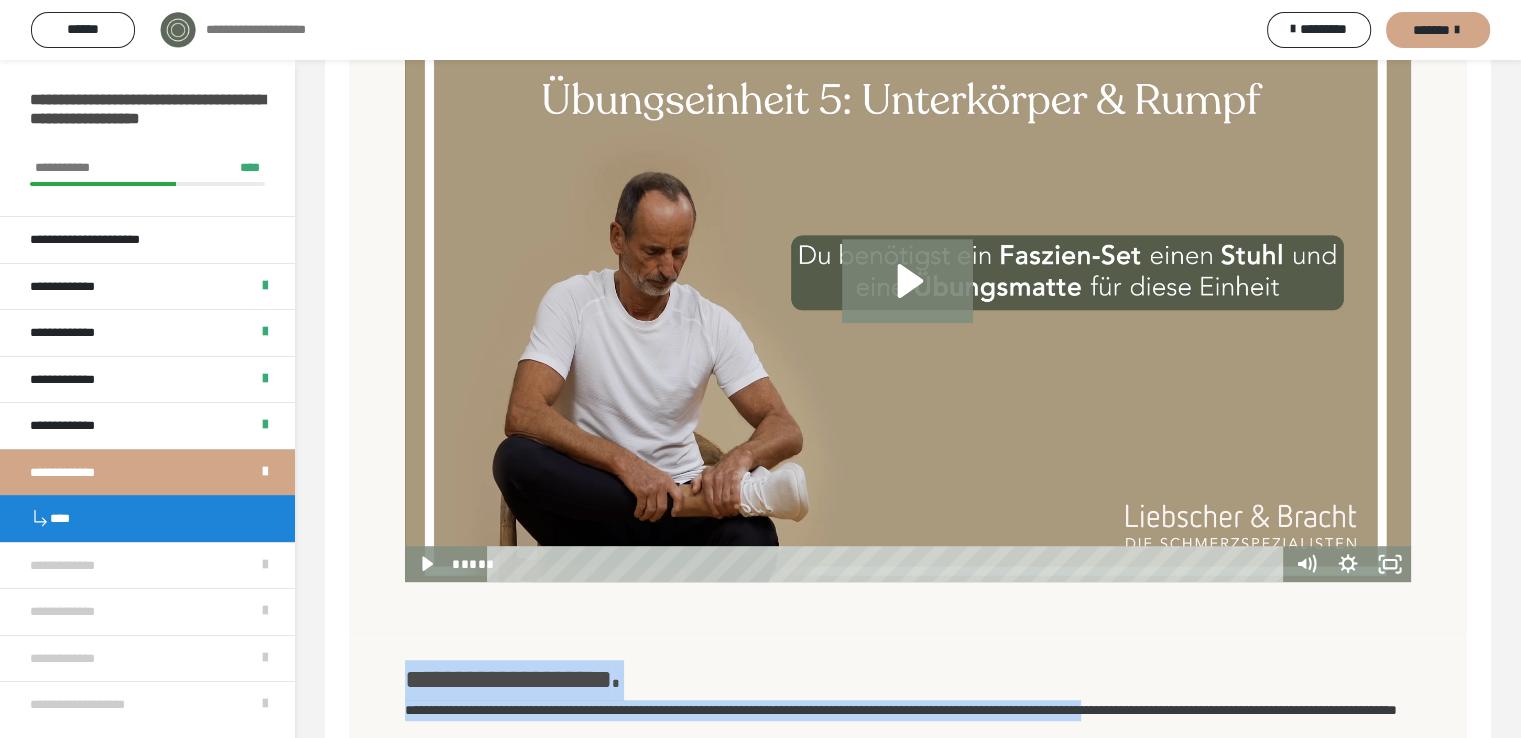 click on "**********" at bounding box center [760, 99] 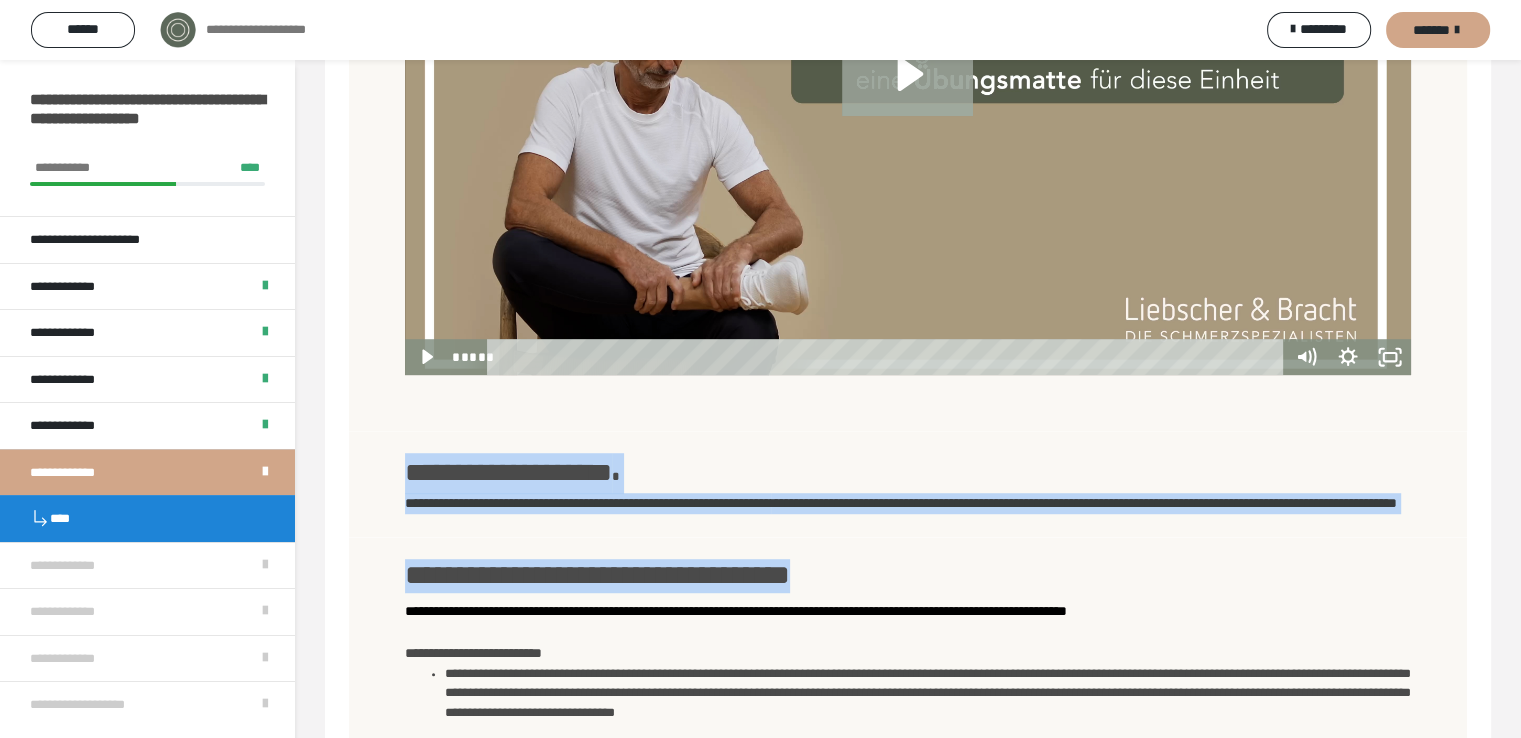 click 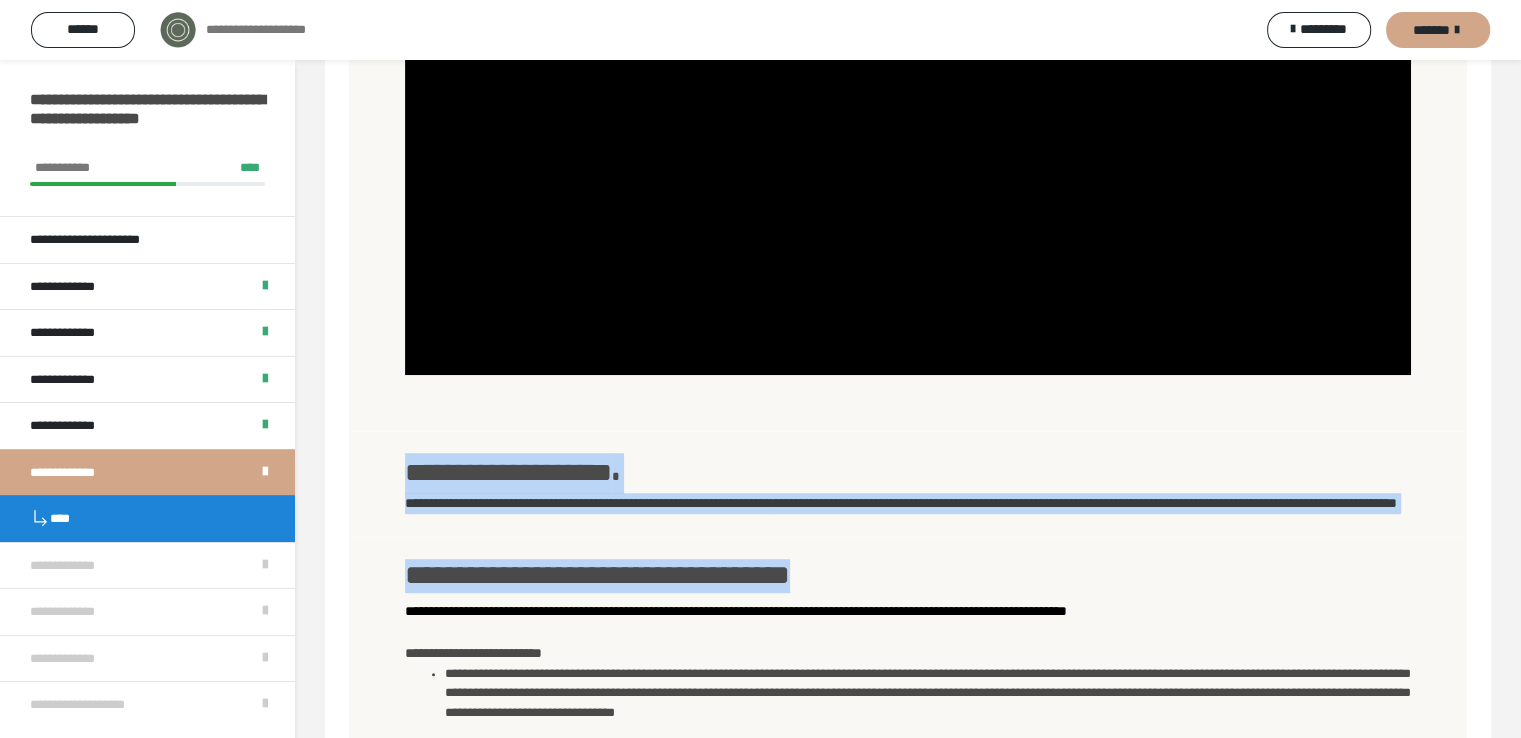 click at bounding box center (908, 92) 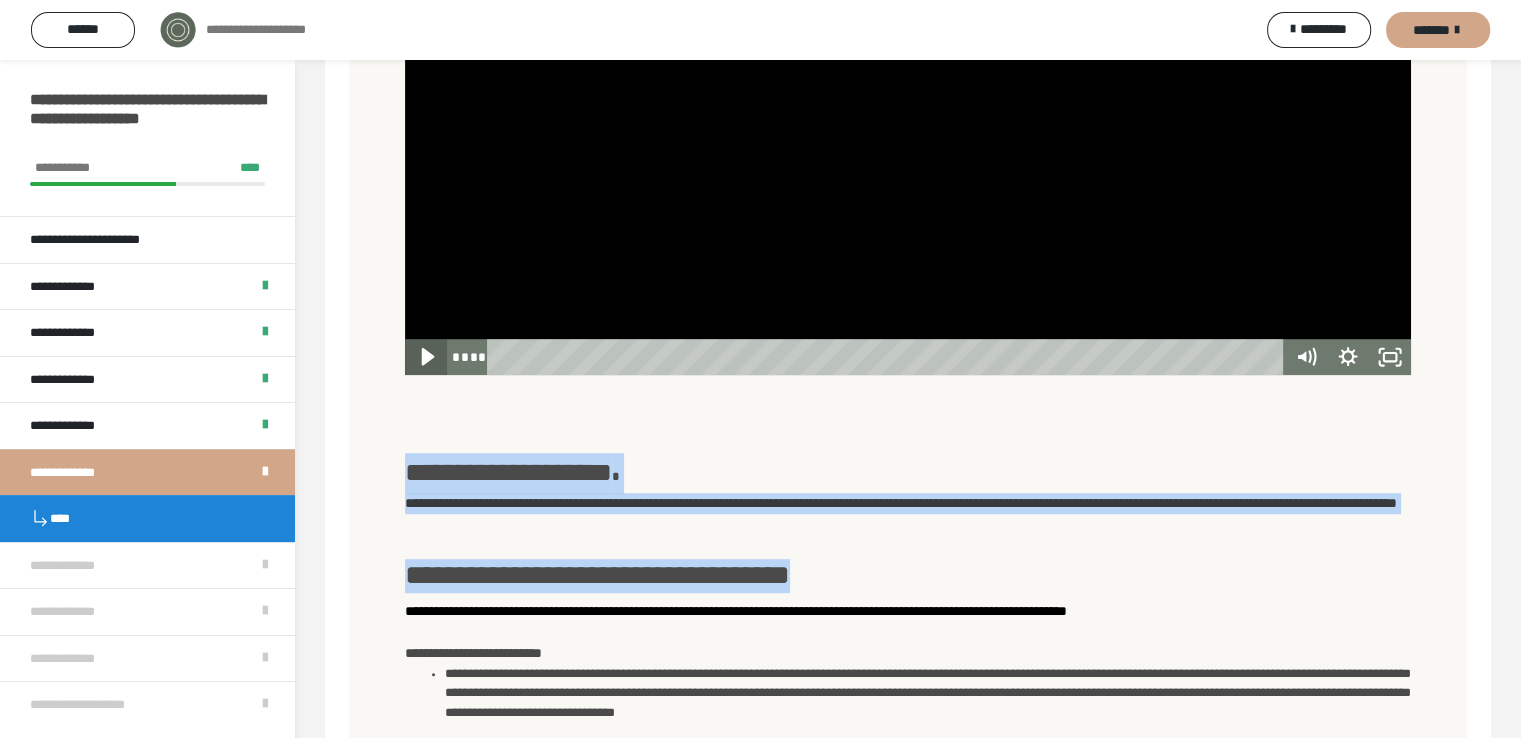 click 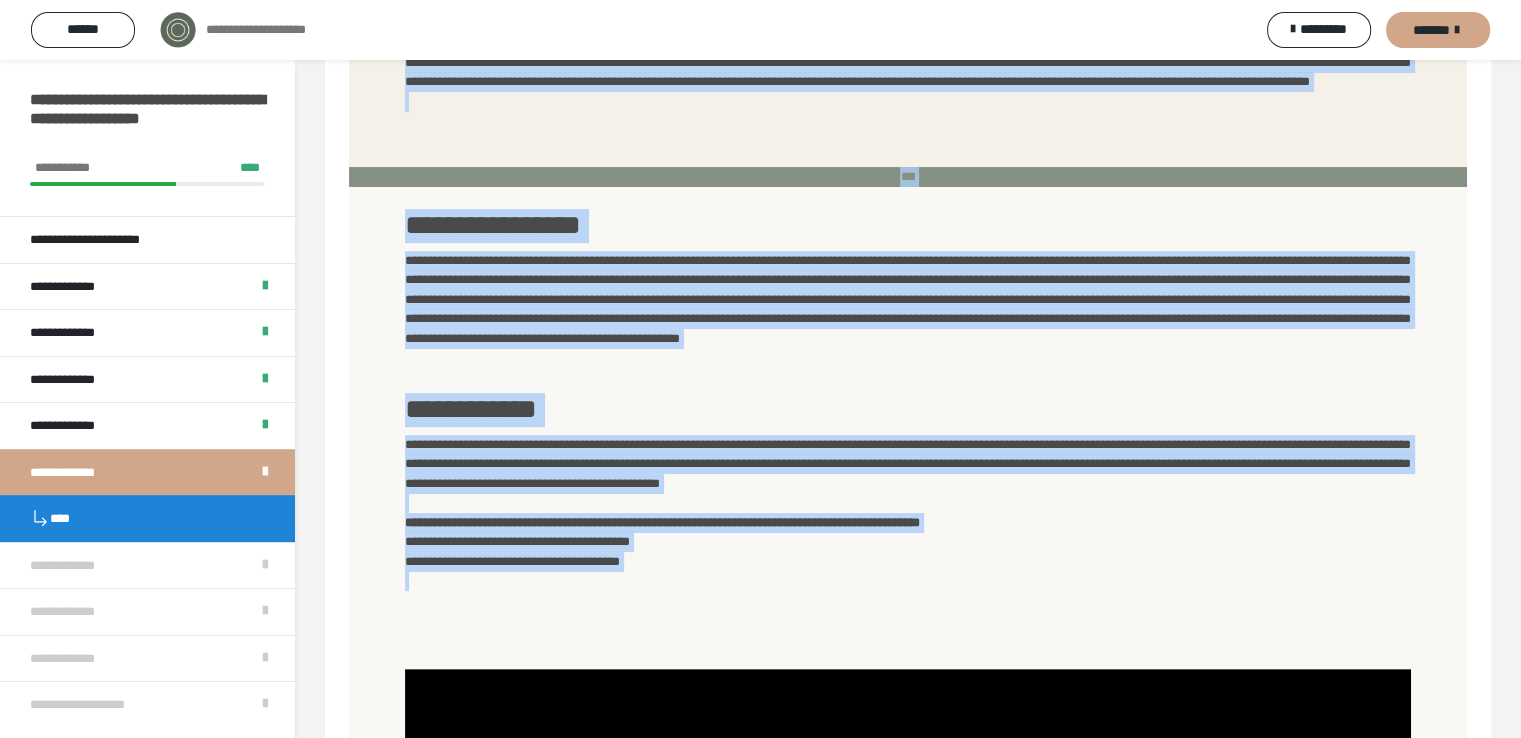 scroll, scrollTop: 119, scrollLeft: 0, axis: vertical 